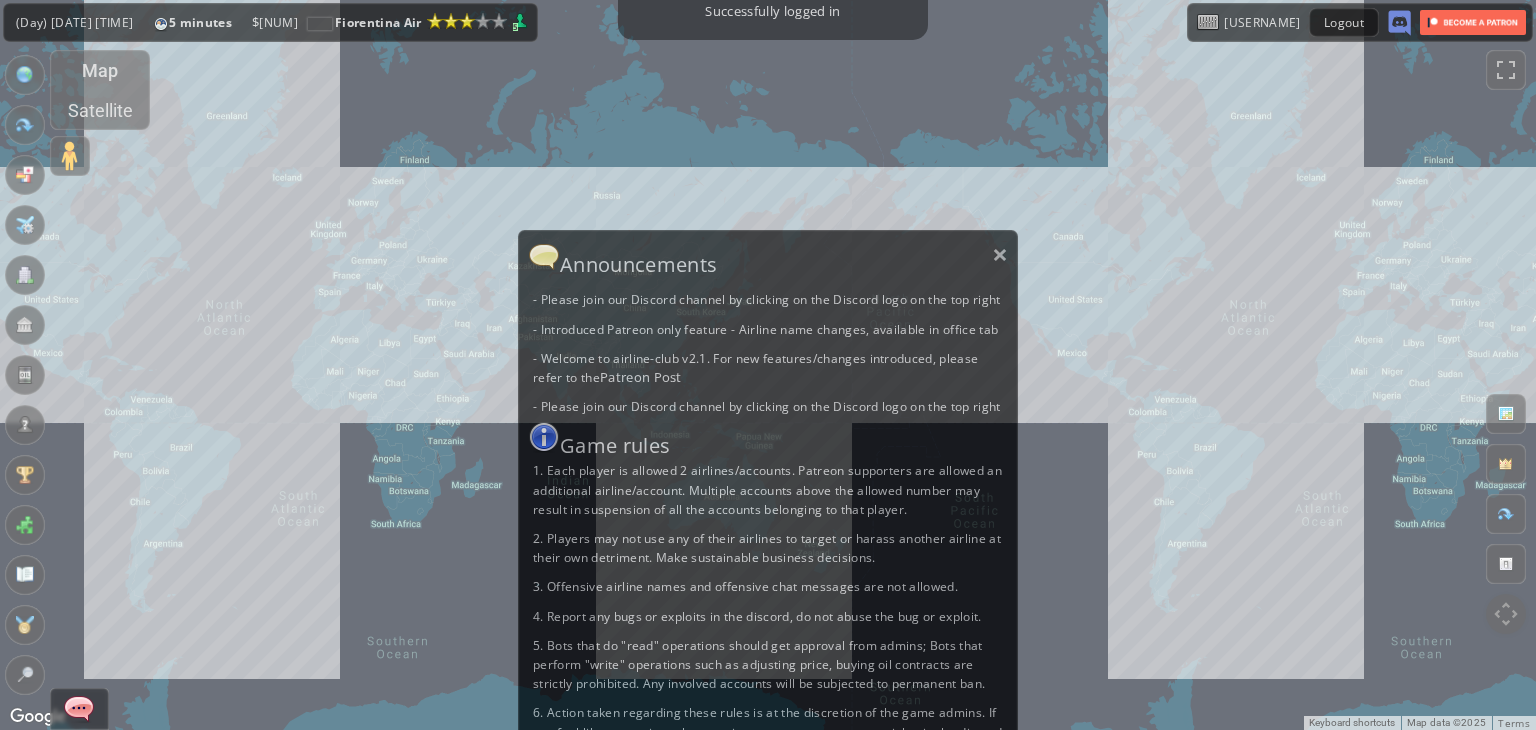 scroll, scrollTop: 0, scrollLeft: 0, axis: both 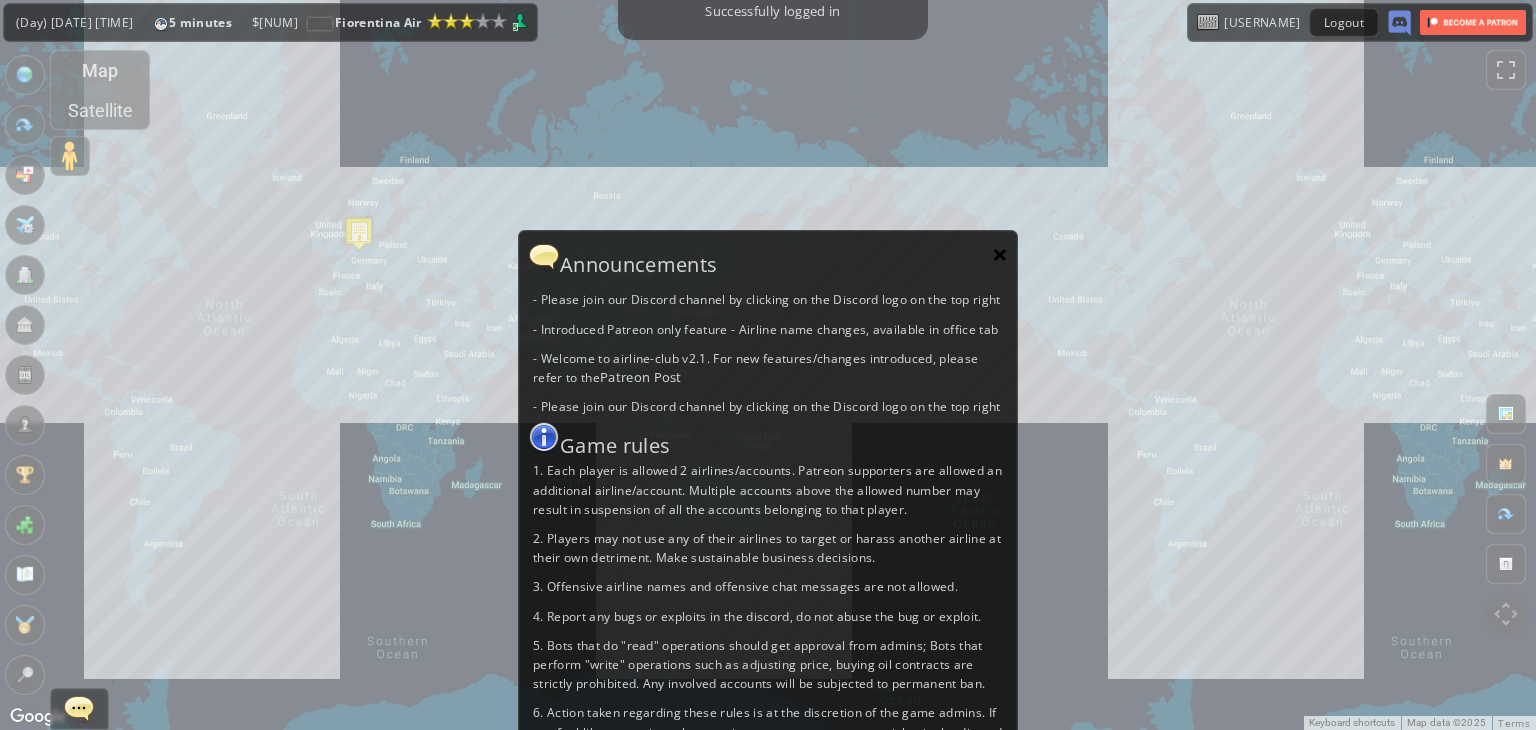 click on "×" at bounding box center (1000, 254) 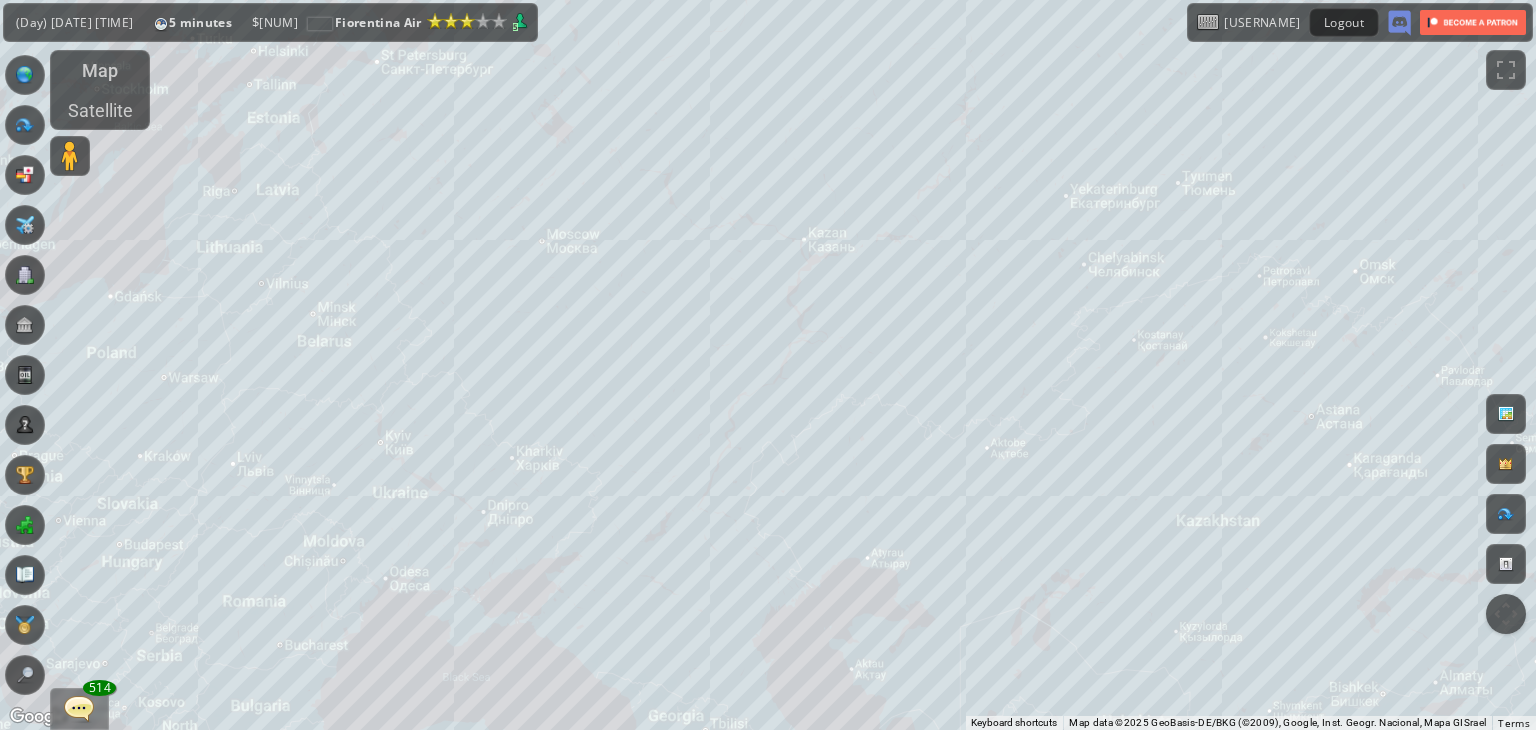 click on "To navigate, press the arrow keys." at bounding box center (768, 365) 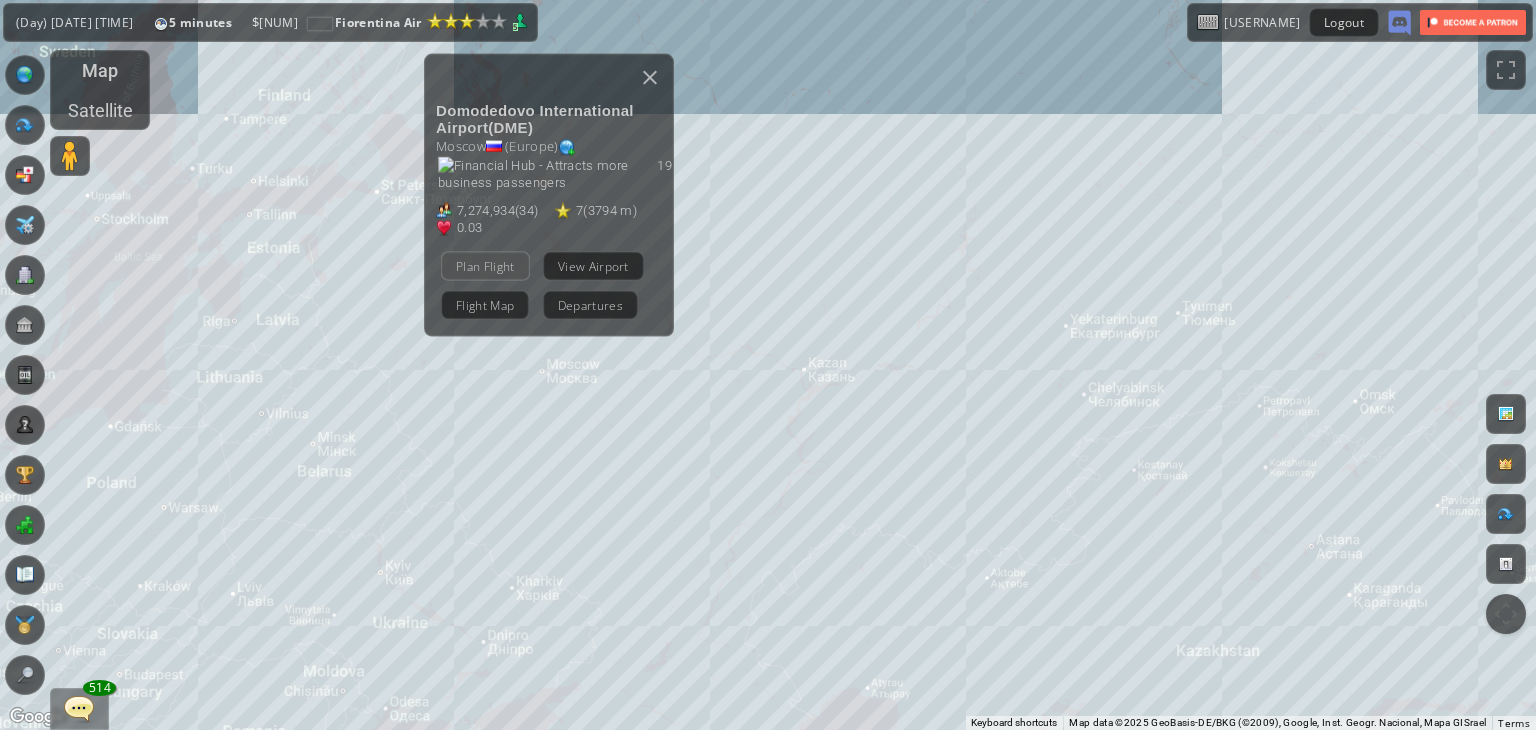 click on "Plan Flight" at bounding box center (485, 266) 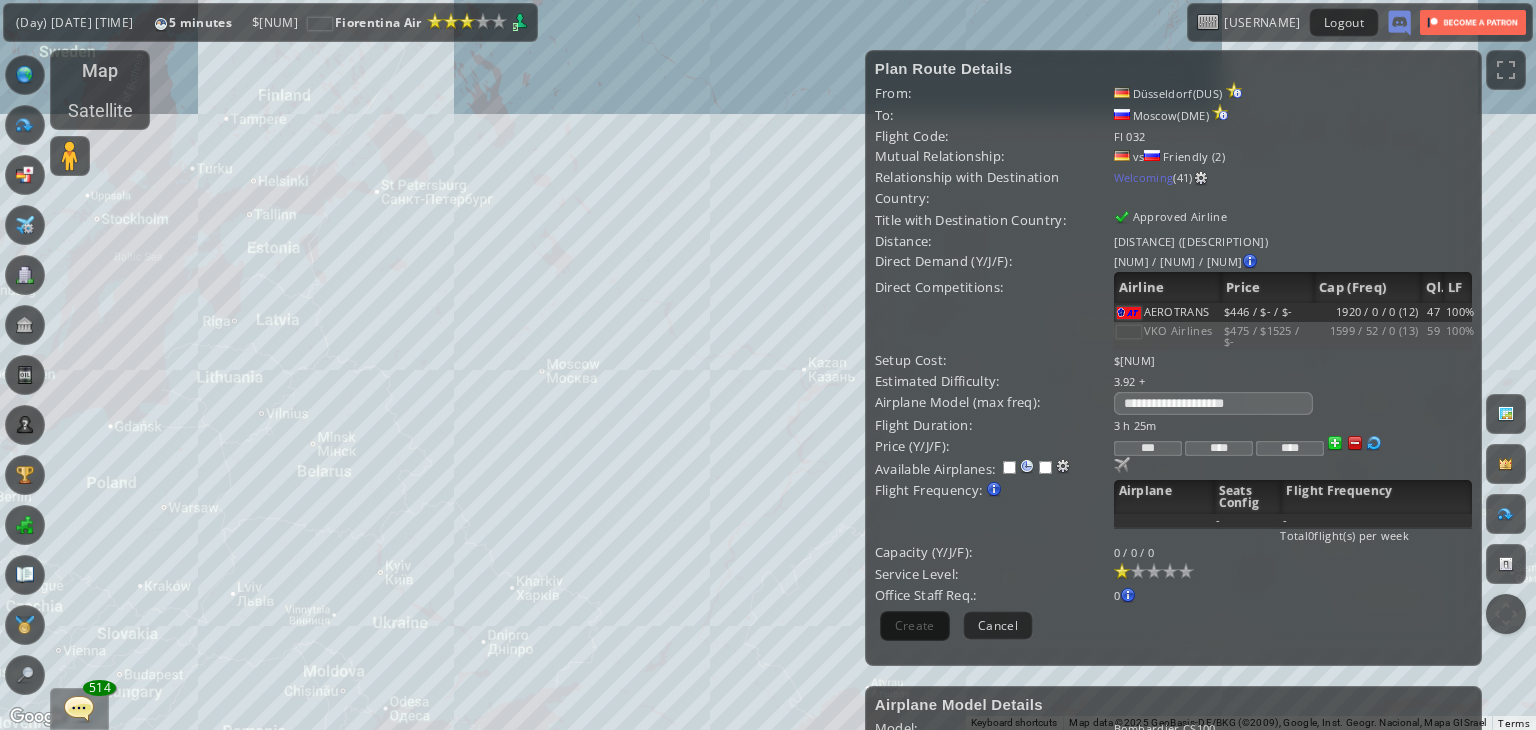 click on "***" at bounding box center (1148, 448) 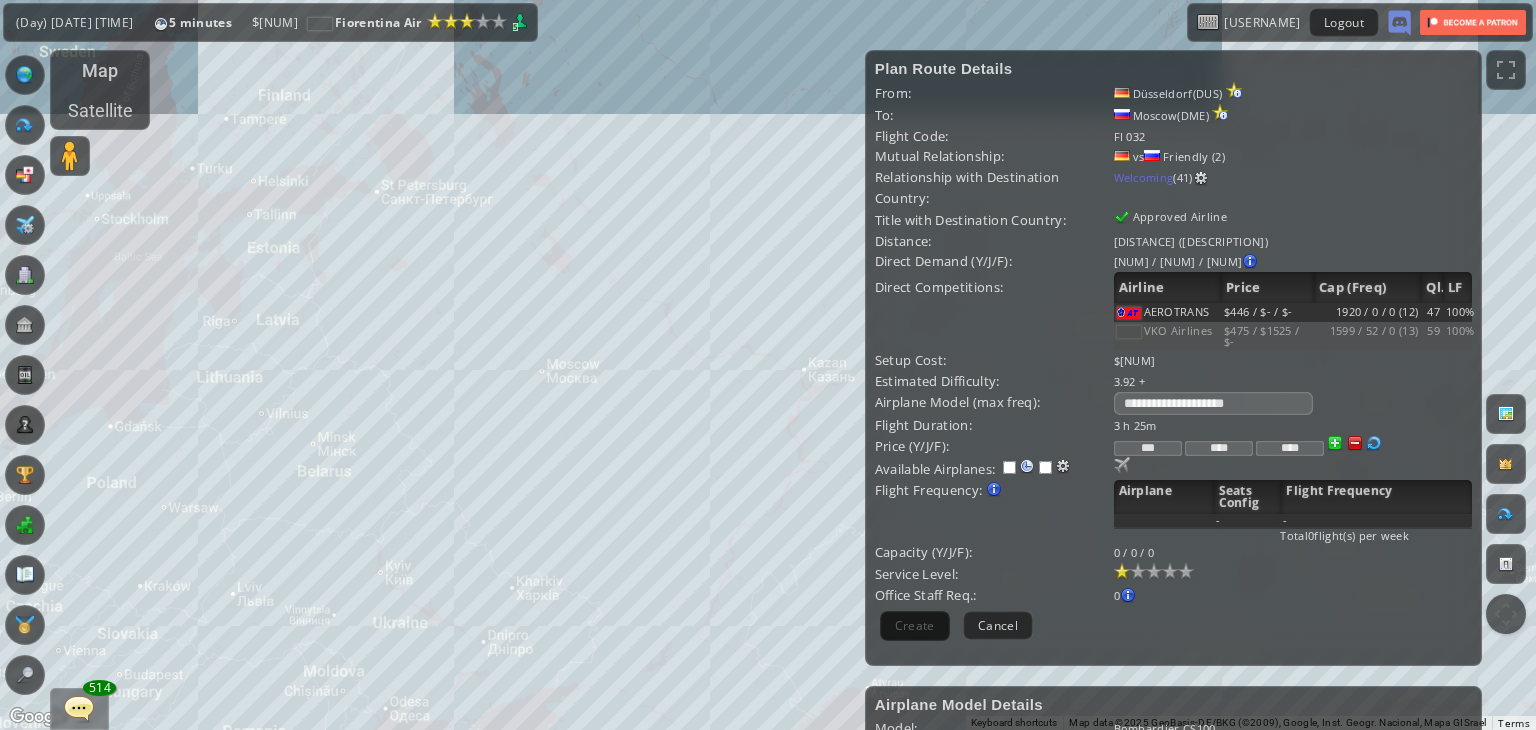 click on "Purchase airplane
Or assign airplane to this airport
No airplane with this model based in this airport
[NUM] [NUM]" at bounding box center [1293, 425] 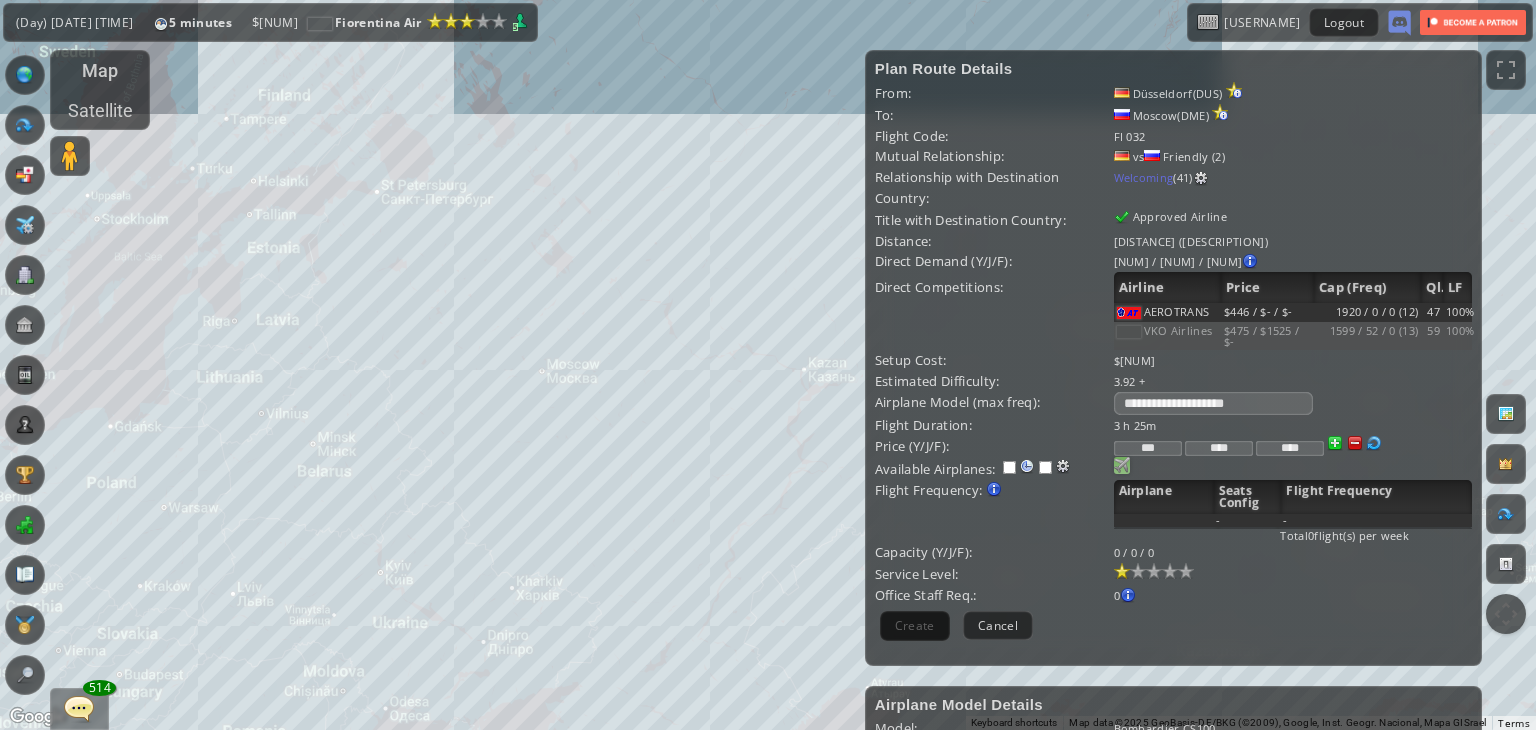 click at bounding box center [1122, 465] 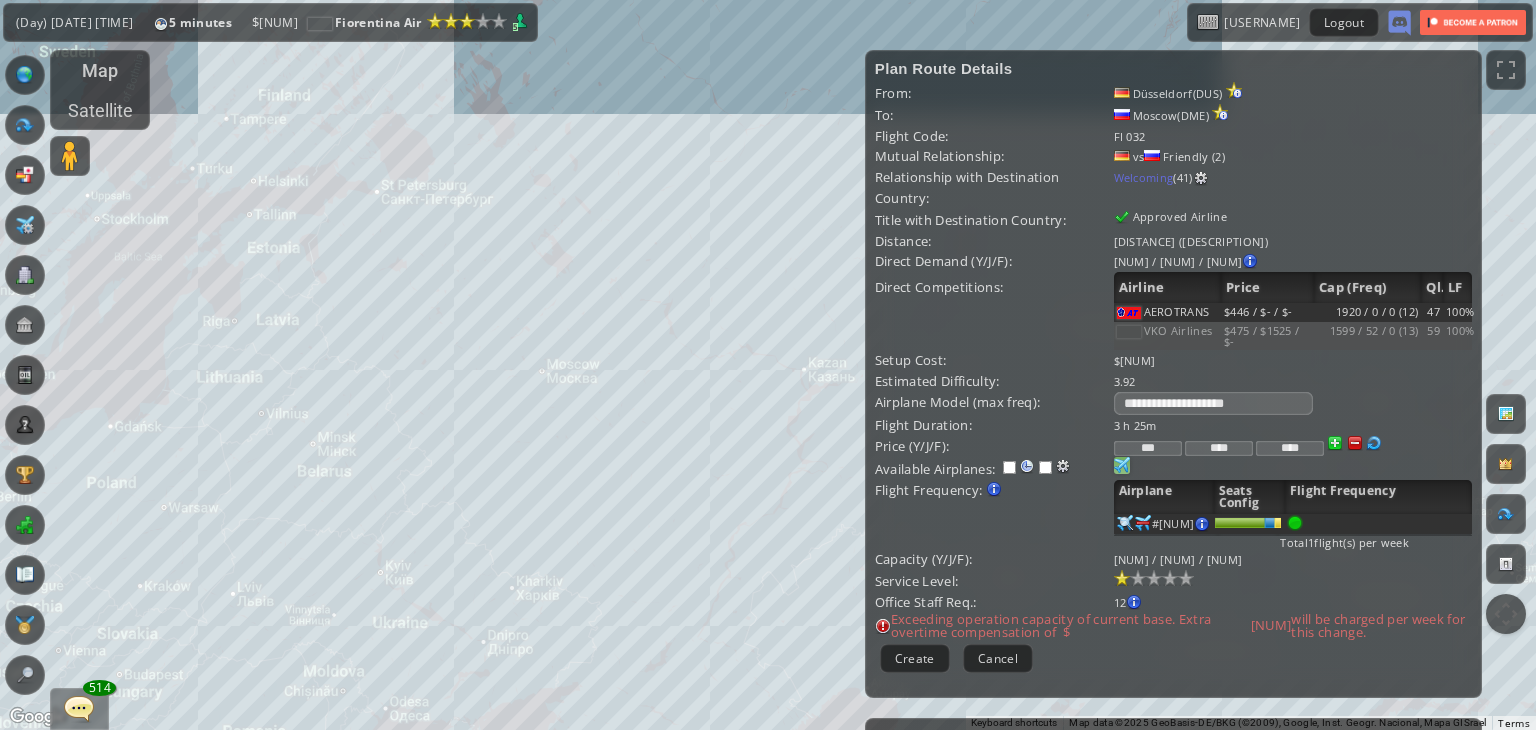 click on "To navigate, press the arrow keys." at bounding box center (768, 365) 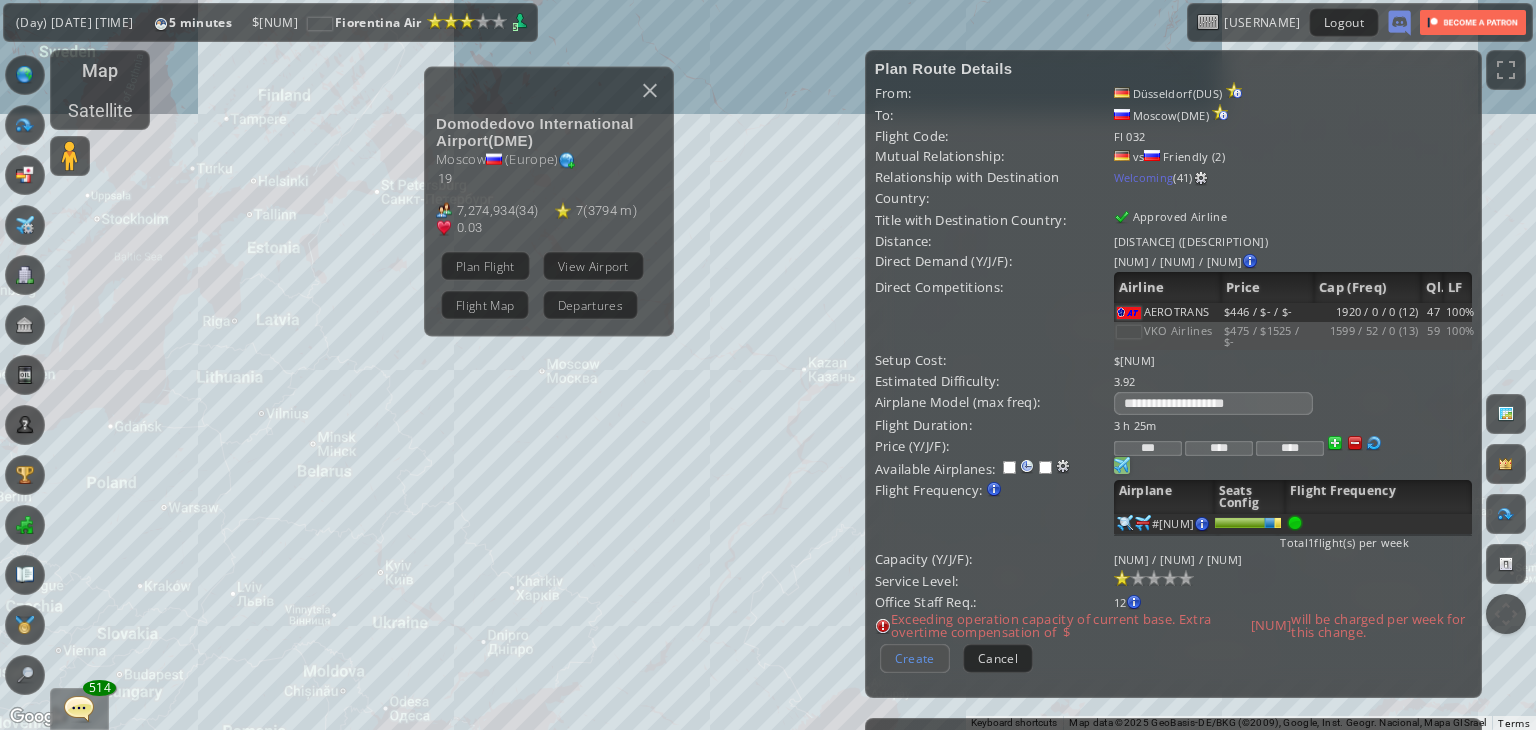 click on "Create" at bounding box center (915, 658) 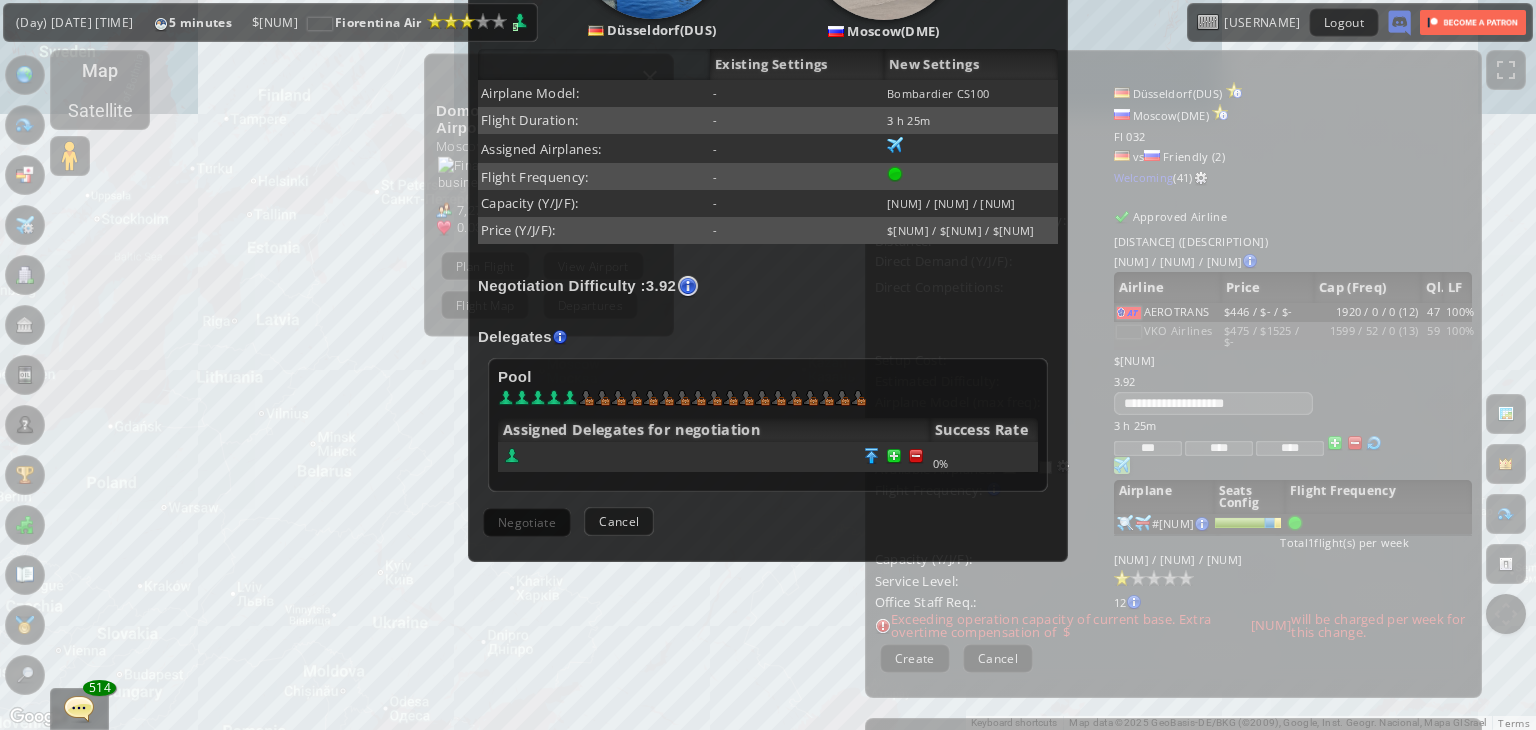 scroll, scrollTop: 400, scrollLeft: 0, axis: vertical 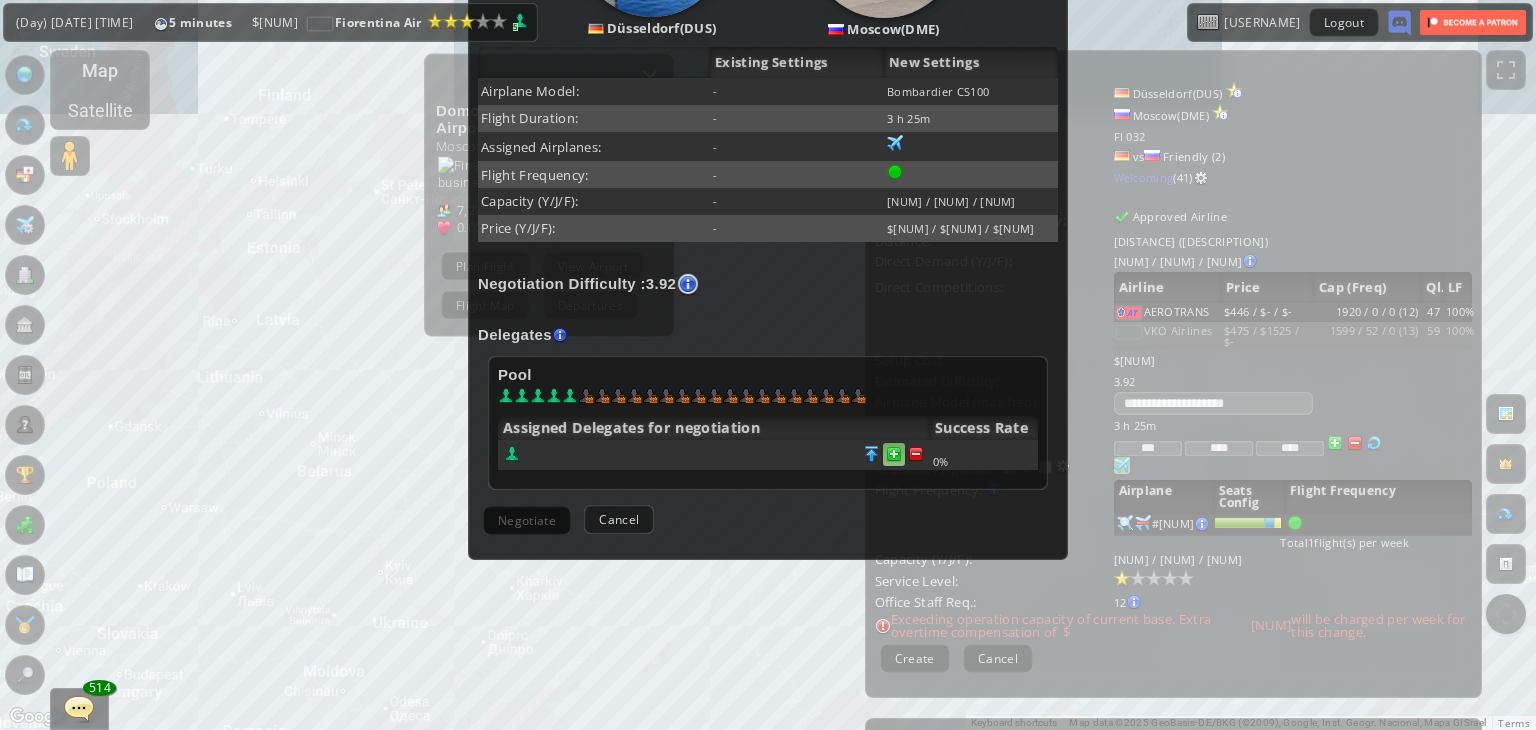 click at bounding box center (916, 454) 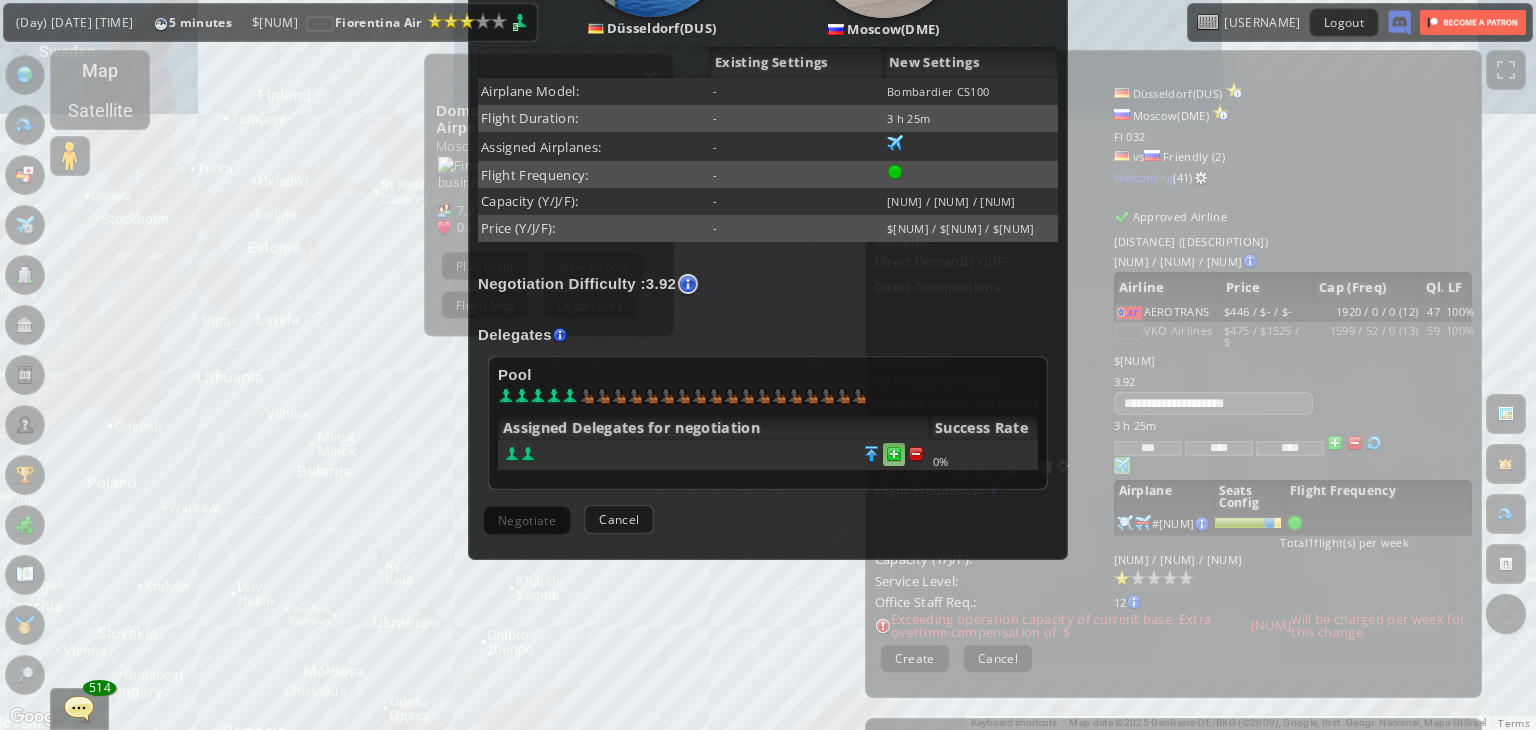 click at bounding box center (916, 454) 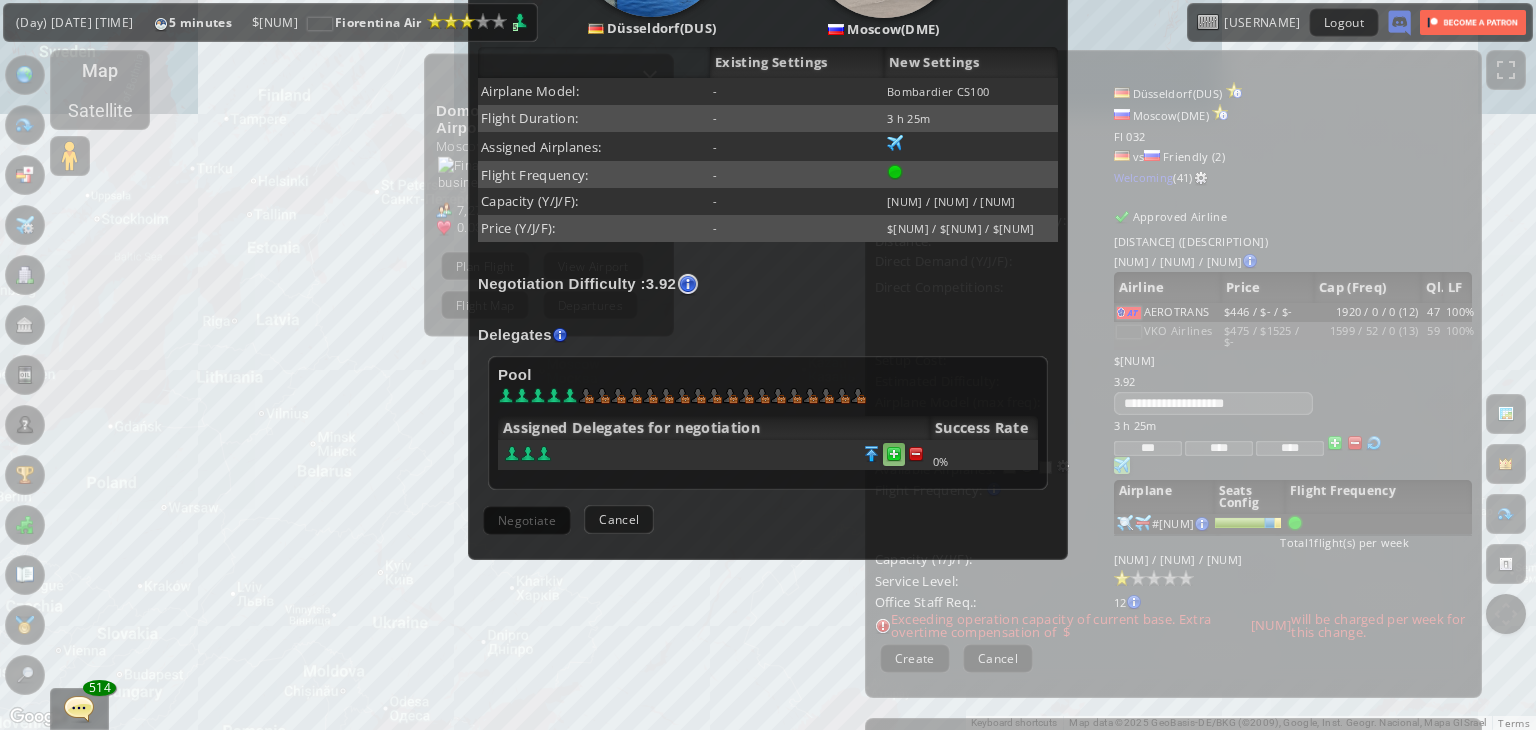 click at bounding box center (916, 454) 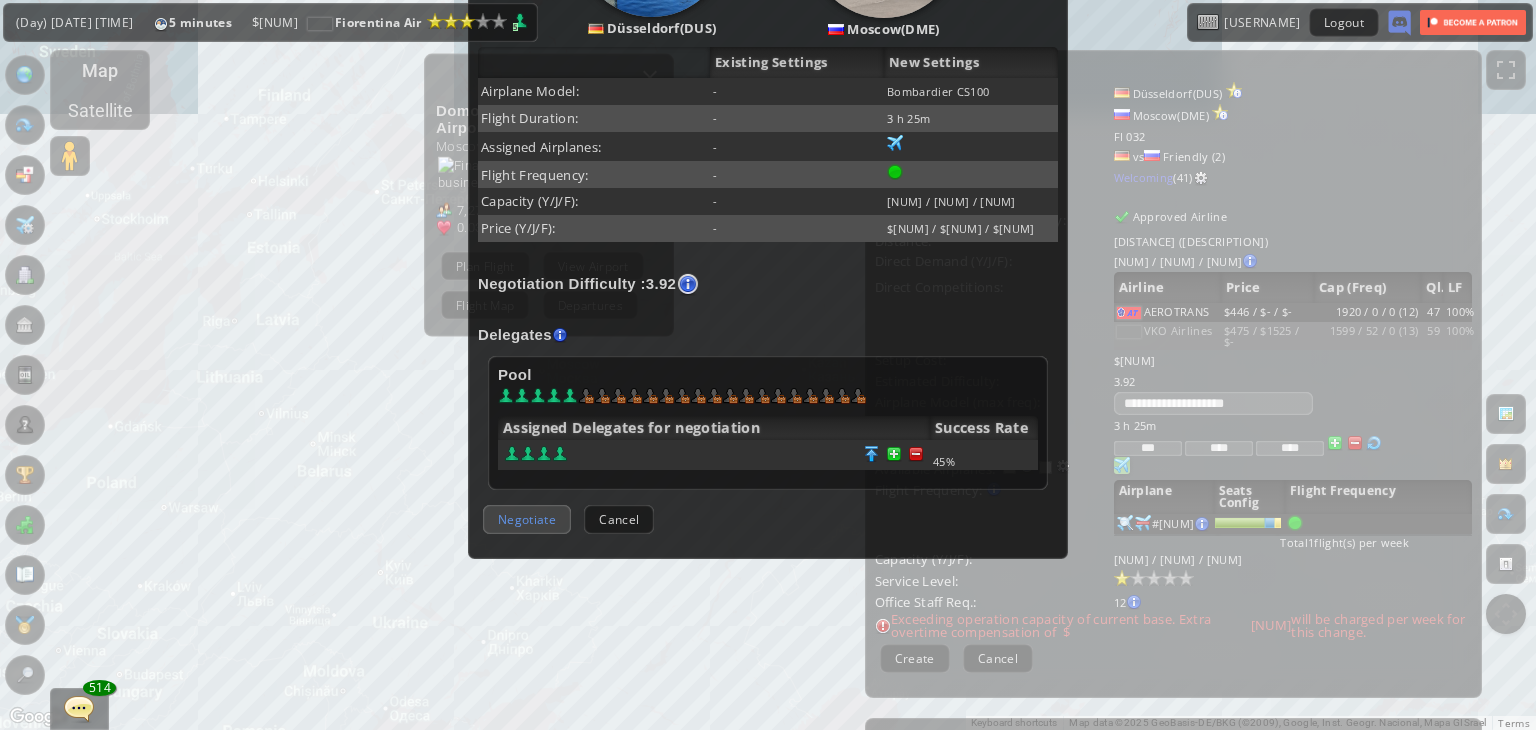 click on "Negotiate" at bounding box center (527, 519) 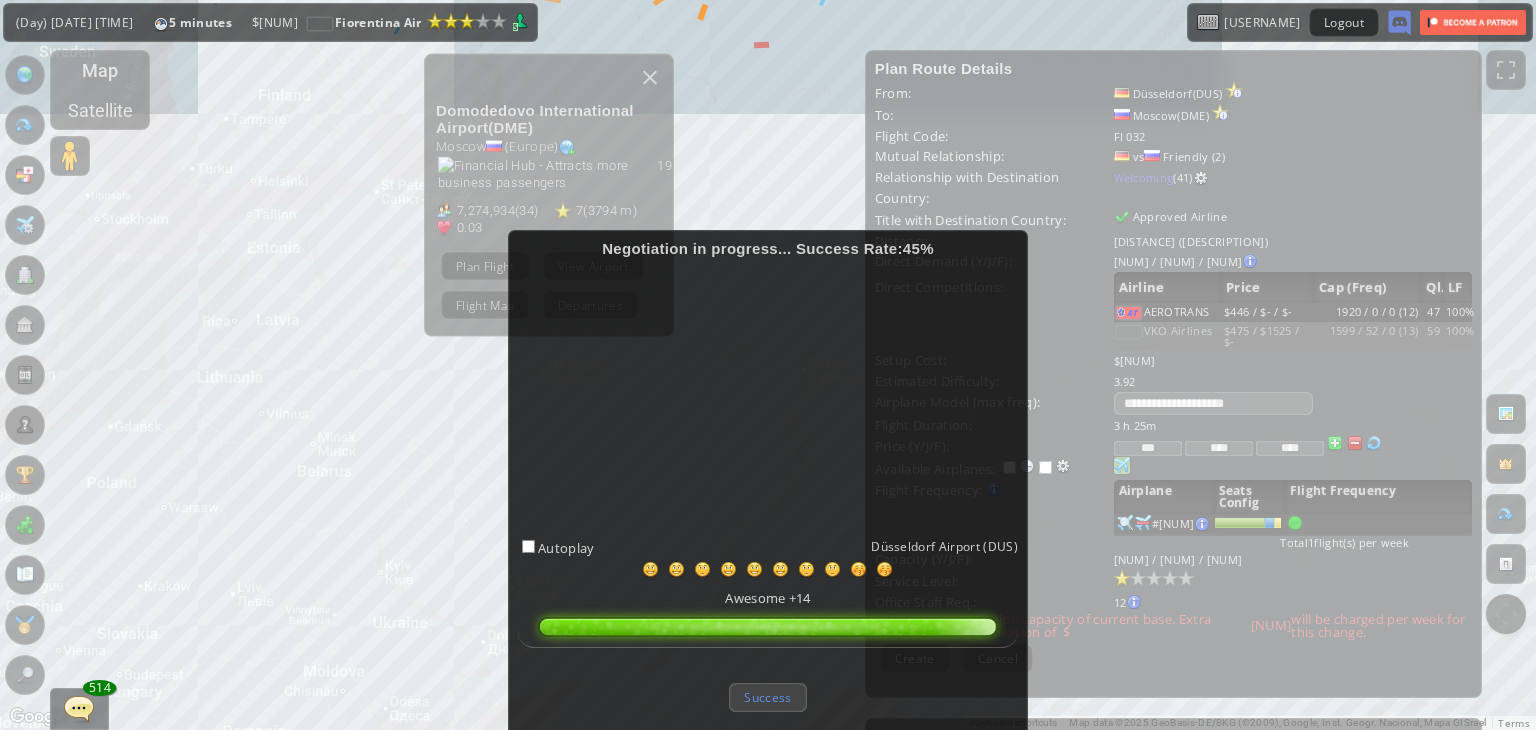 click on "Success" at bounding box center [767, 697] 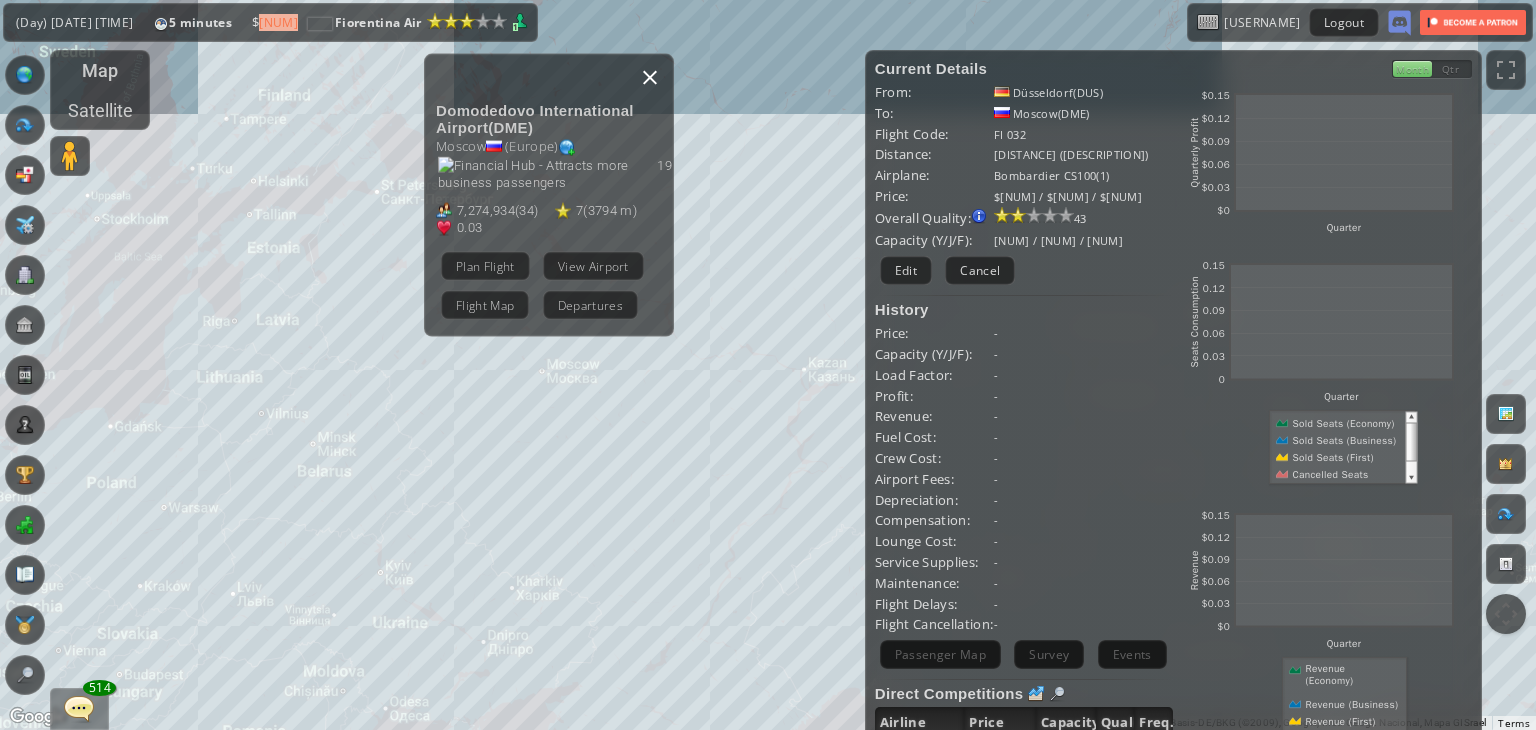 click at bounding box center [650, 78] 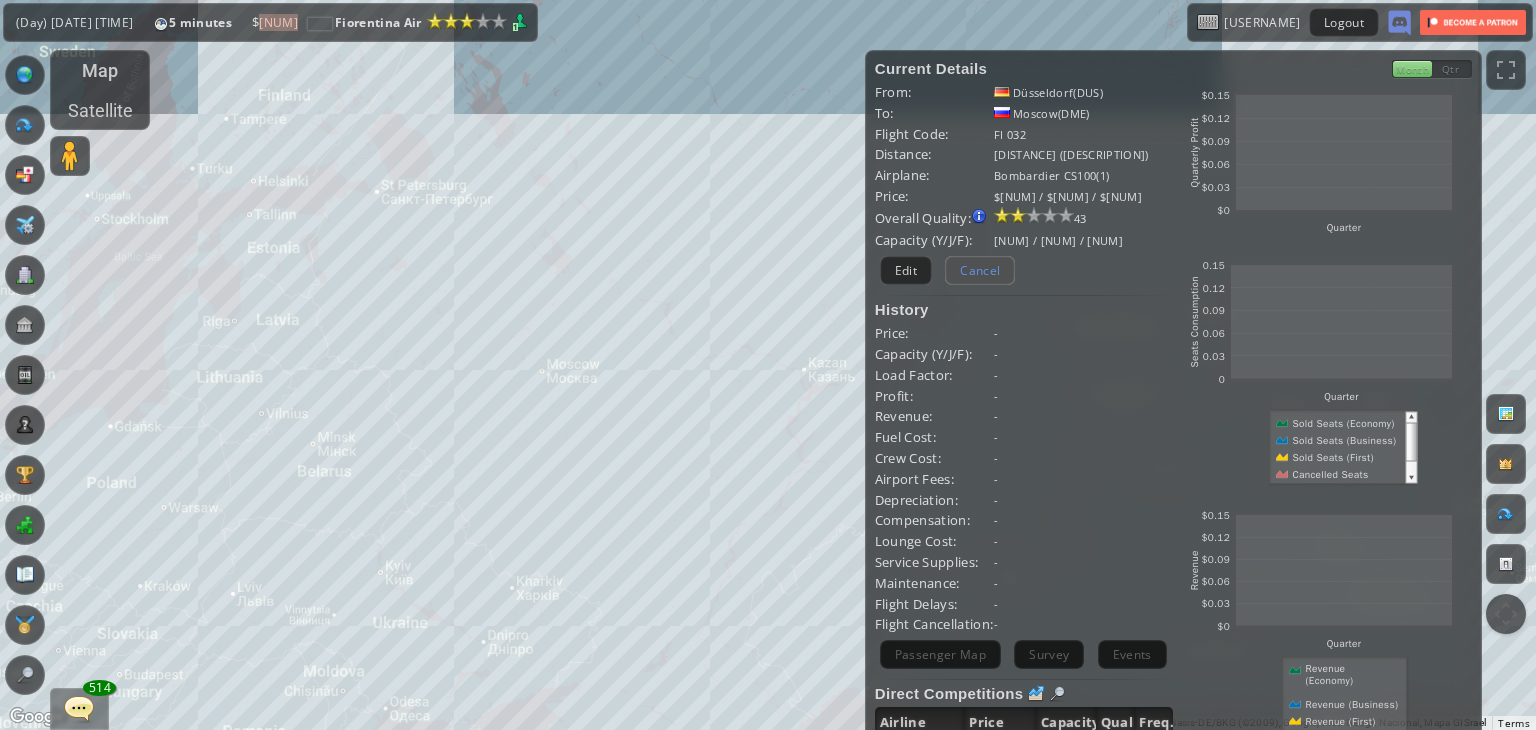 click on "Cancel" at bounding box center (980, 270) 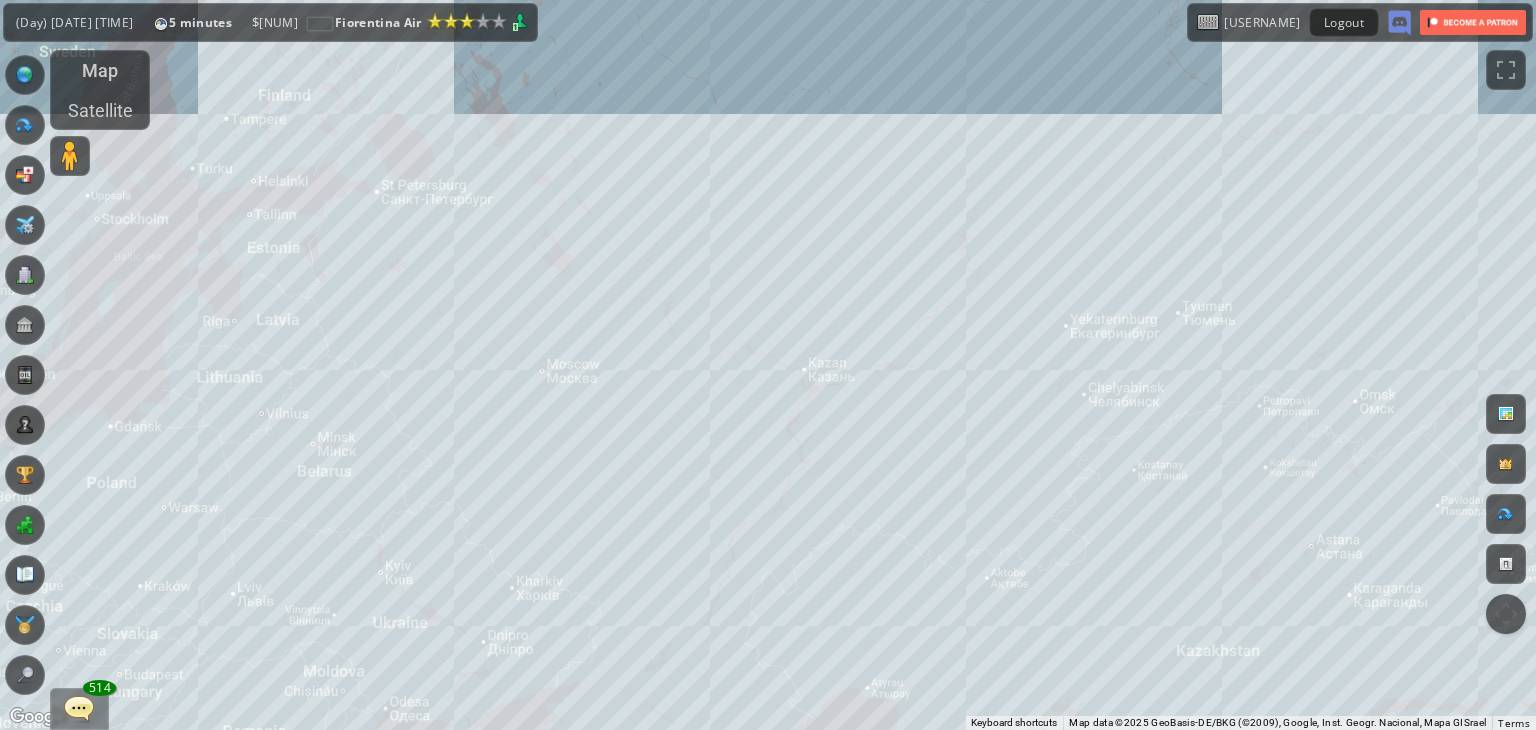 click on "To navigate, press the arrow keys." at bounding box center (768, 365) 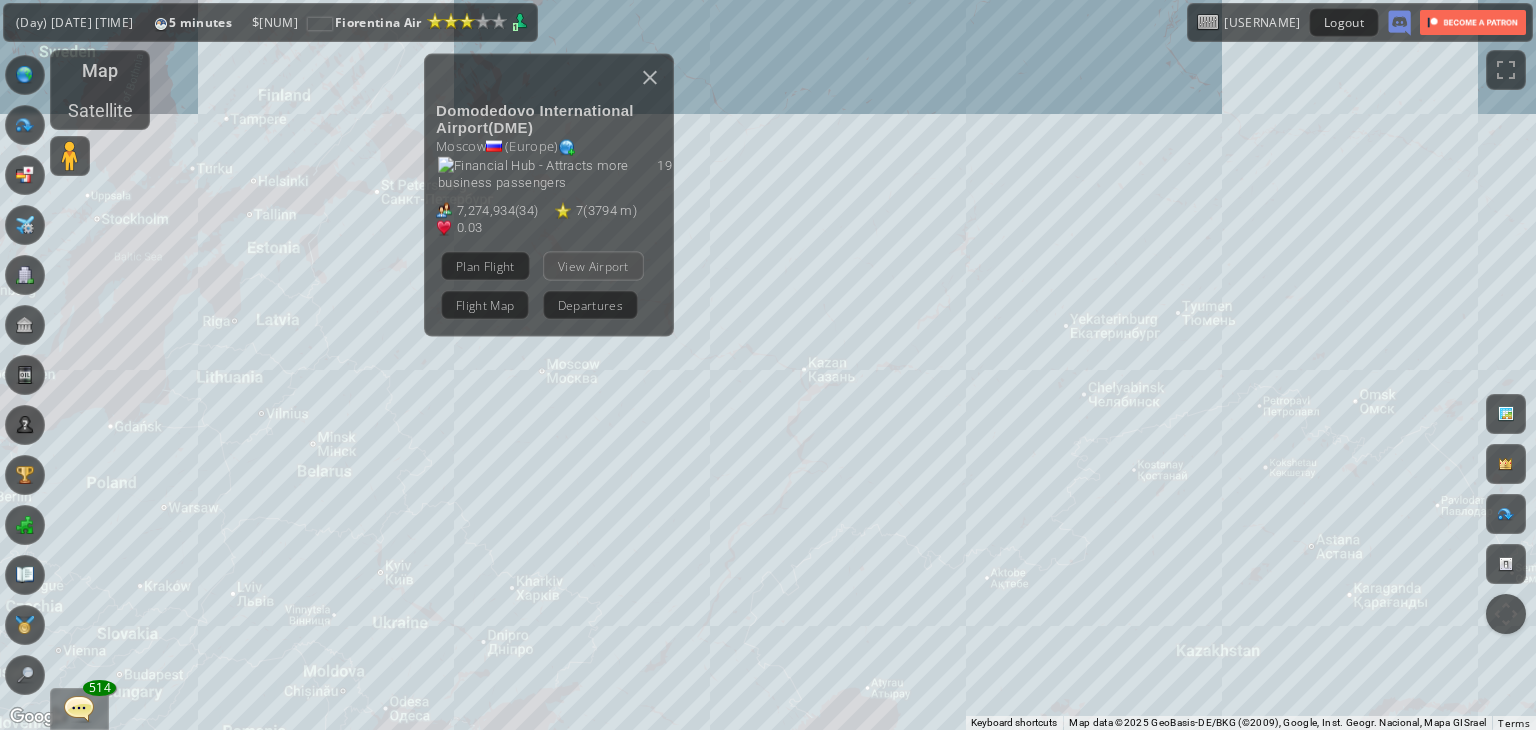 click on "View Airport" at bounding box center (593, 266) 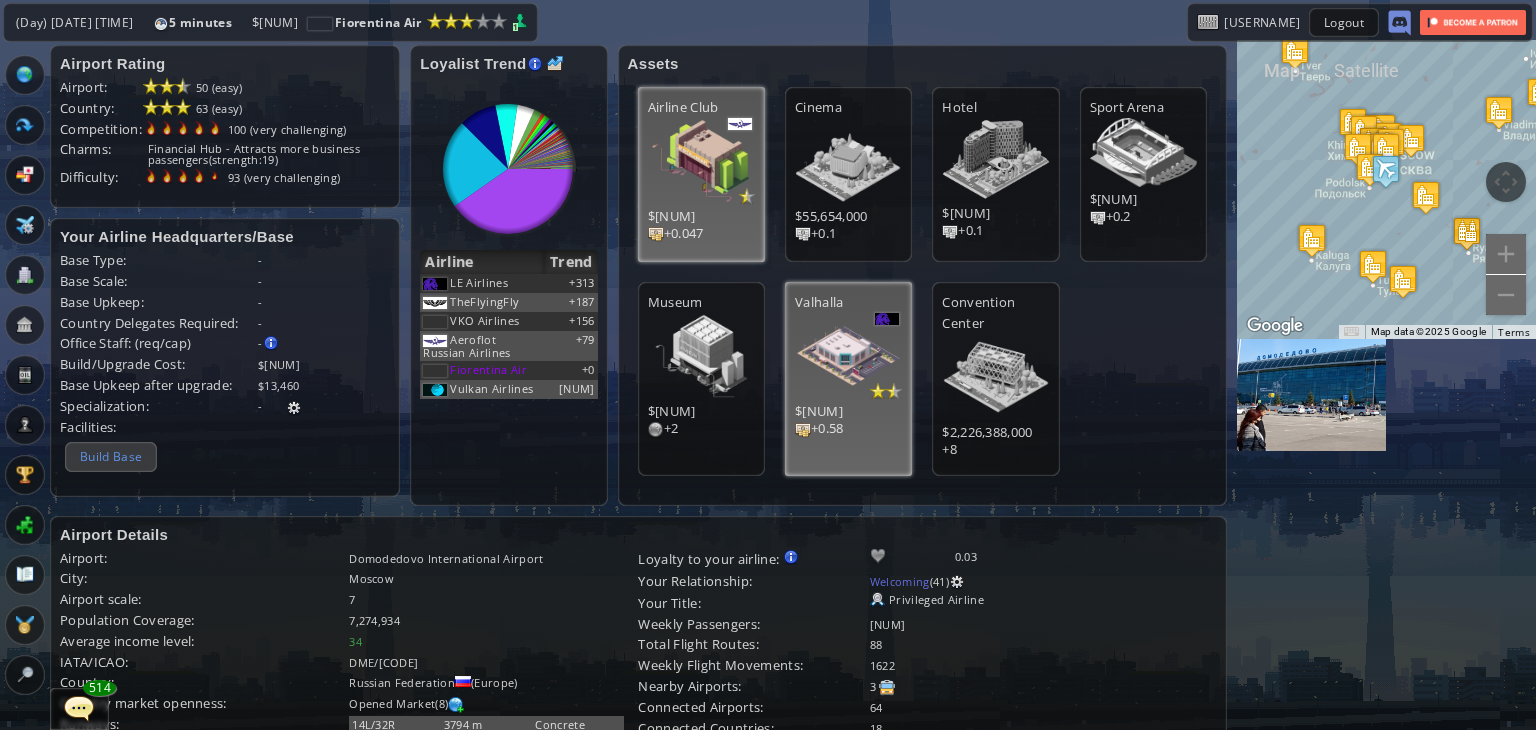 click on "Build Base" at bounding box center (111, 456) 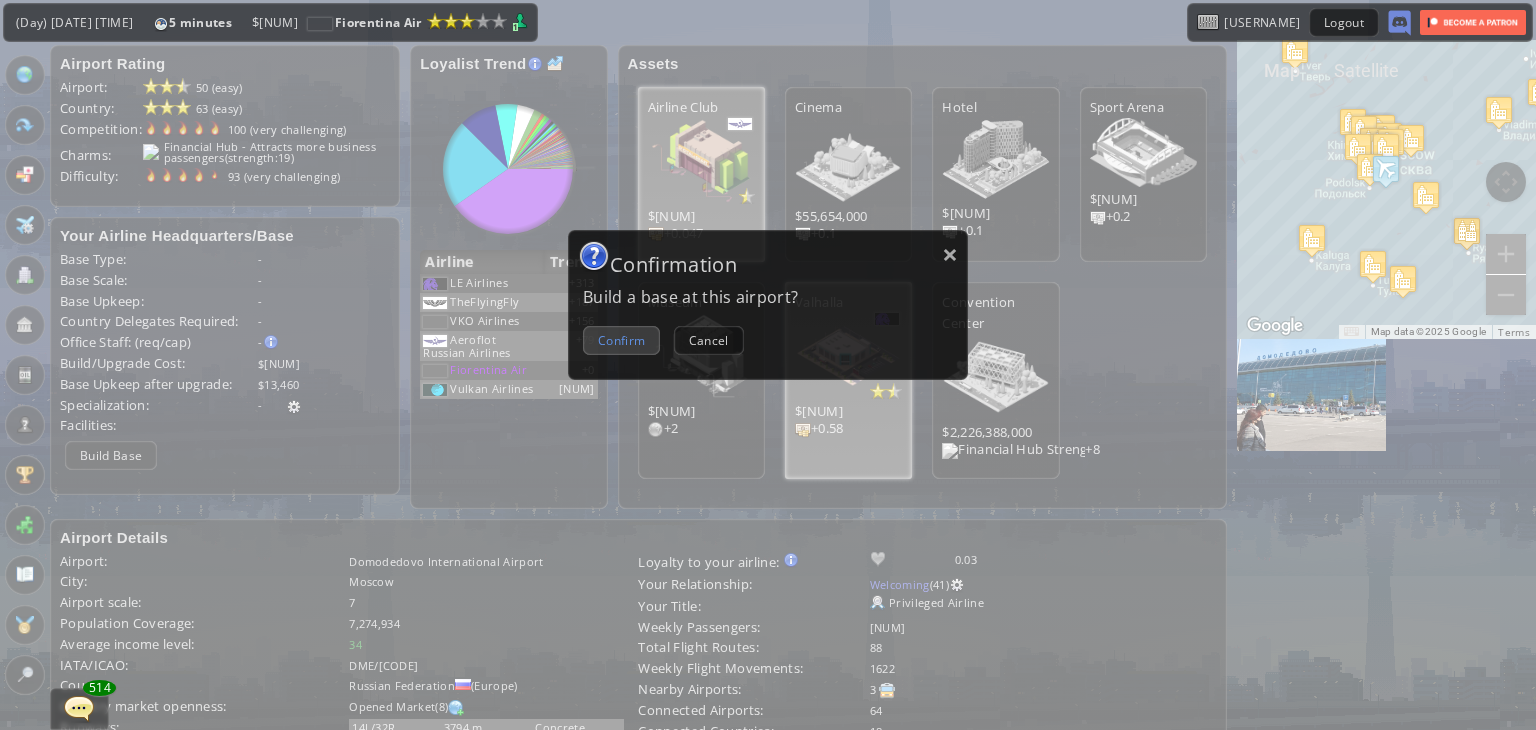 click on "Confirm" at bounding box center [621, 340] 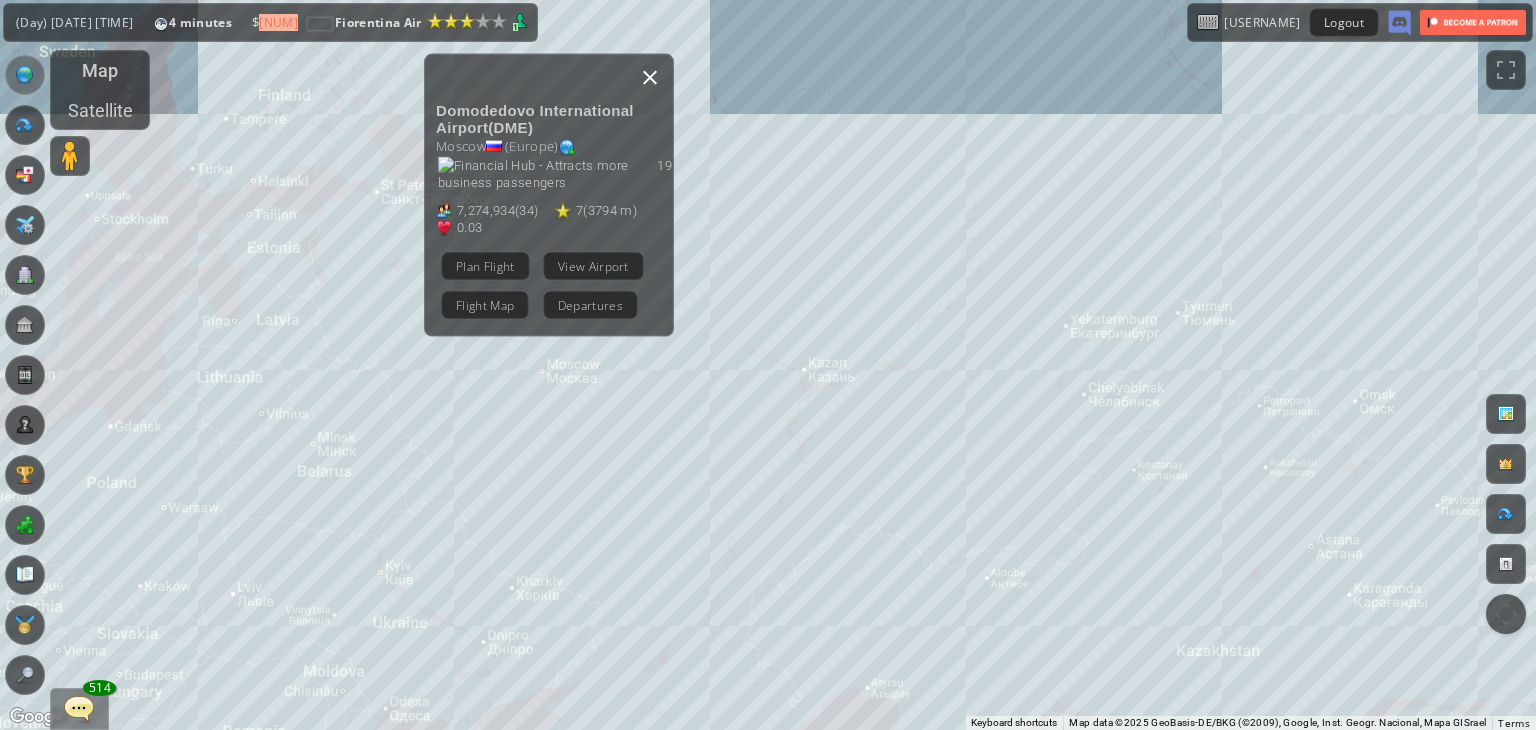 click at bounding box center [650, 78] 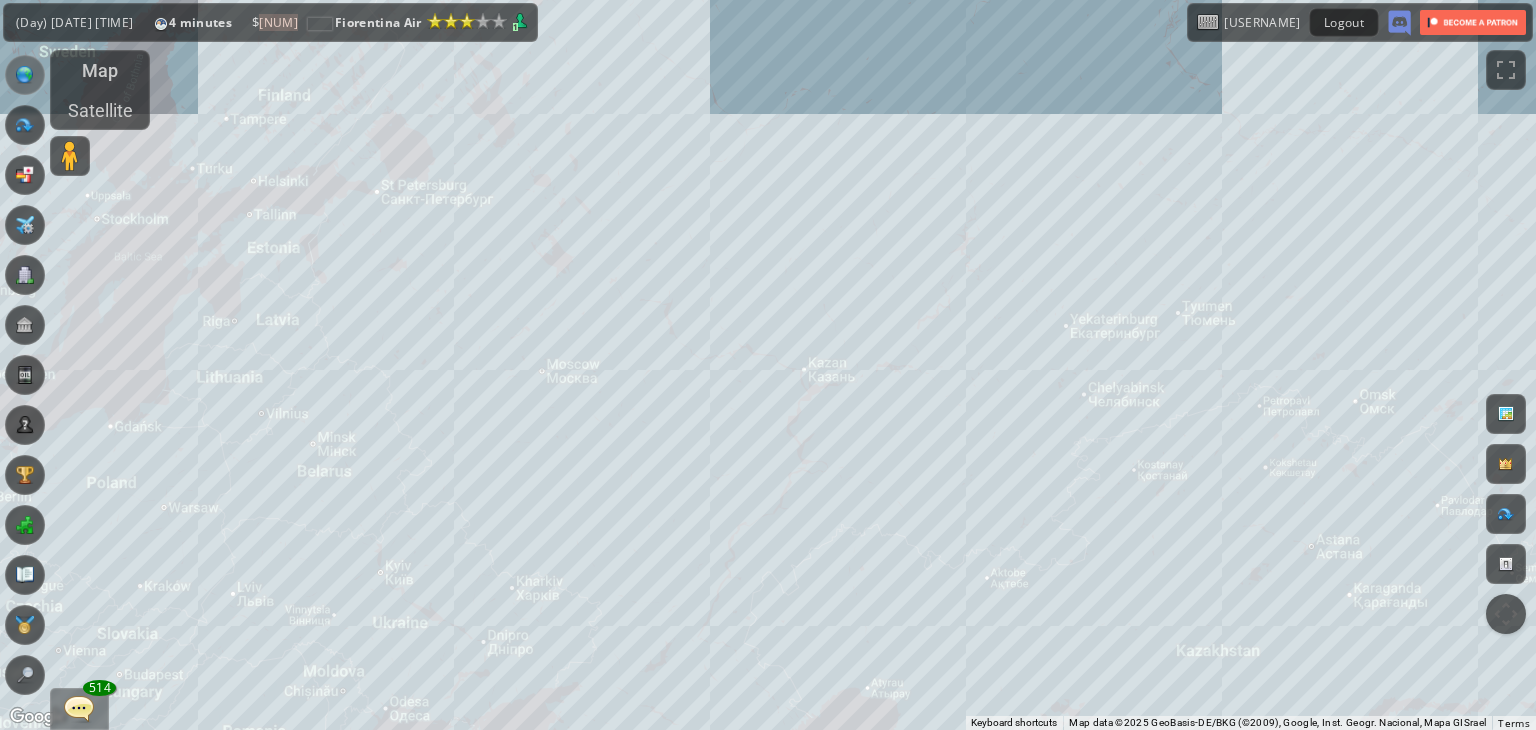click on "To navigate, press the arrow keys." at bounding box center [768, 365] 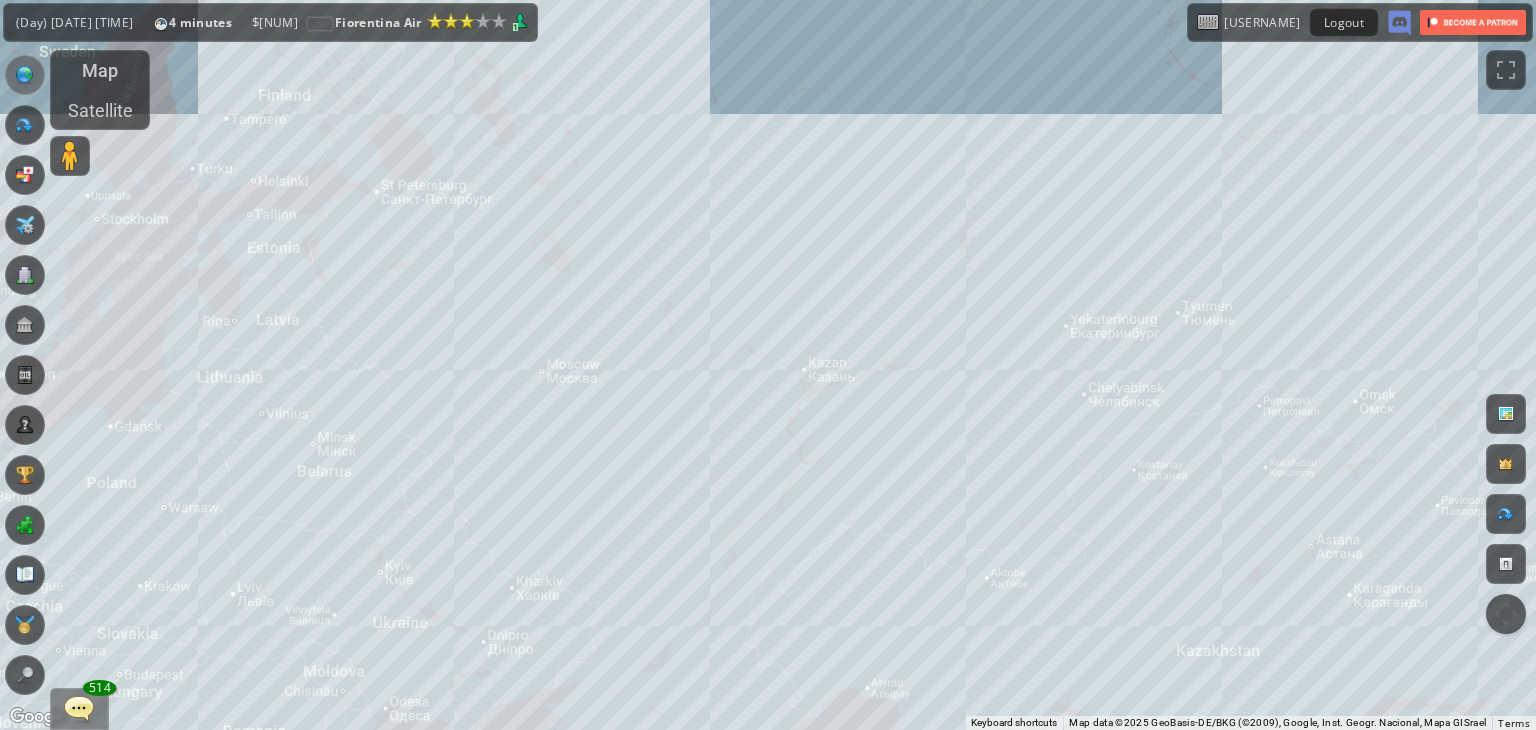 click on "To navigate, press the arrow keys." at bounding box center (768, 365) 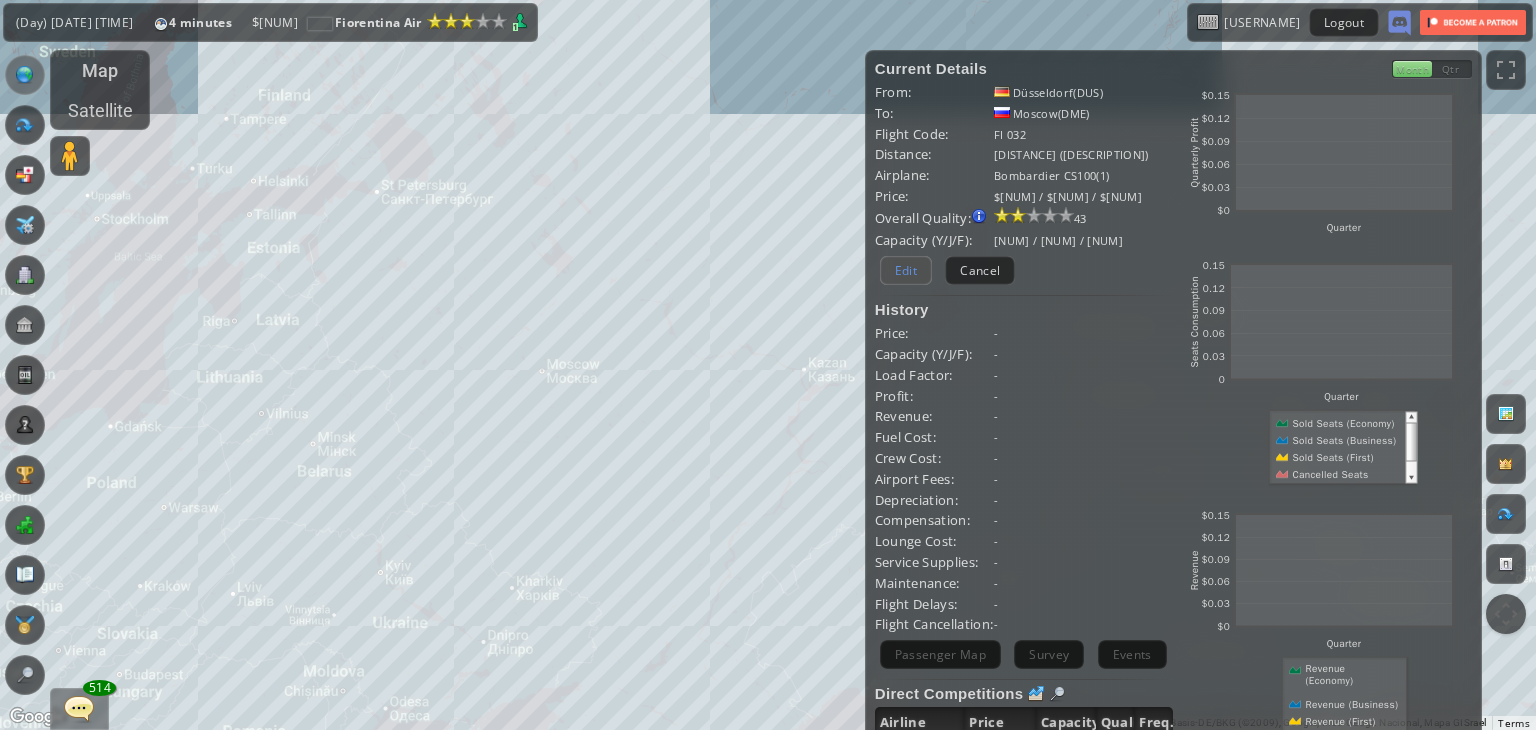 click on "Edit" at bounding box center (906, 270) 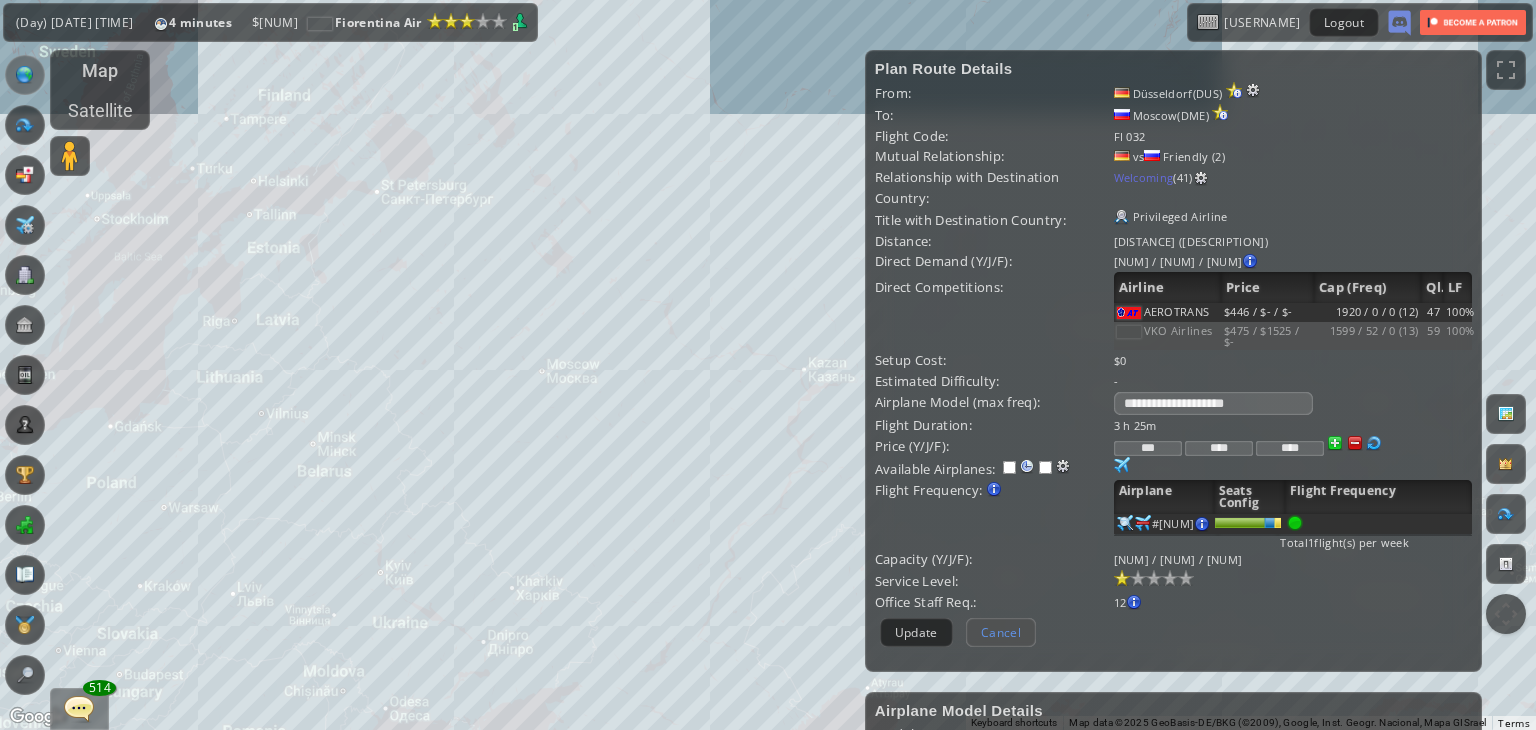 click on "Cancel" at bounding box center [1001, 632] 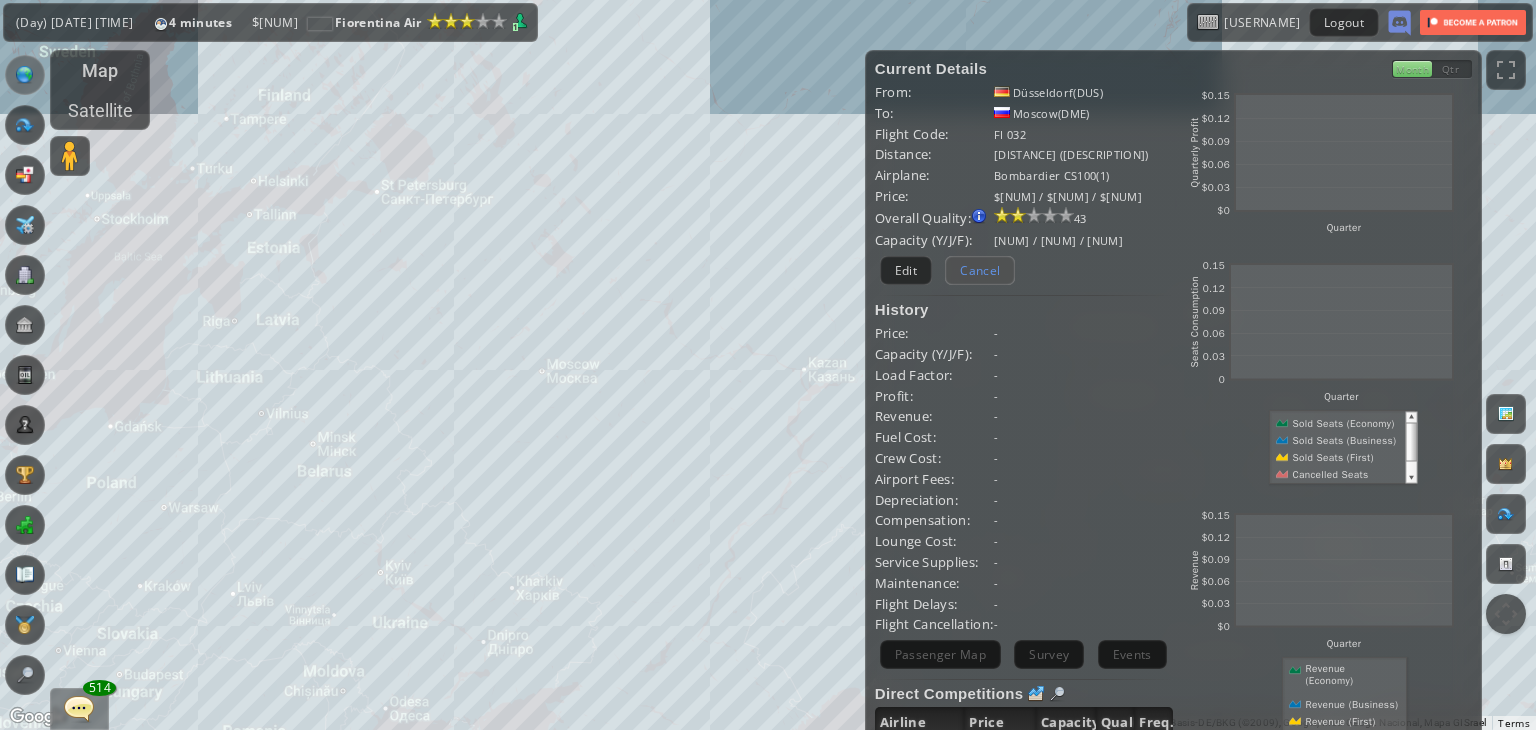 click on "Cancel" at bounding box center (980, 270) 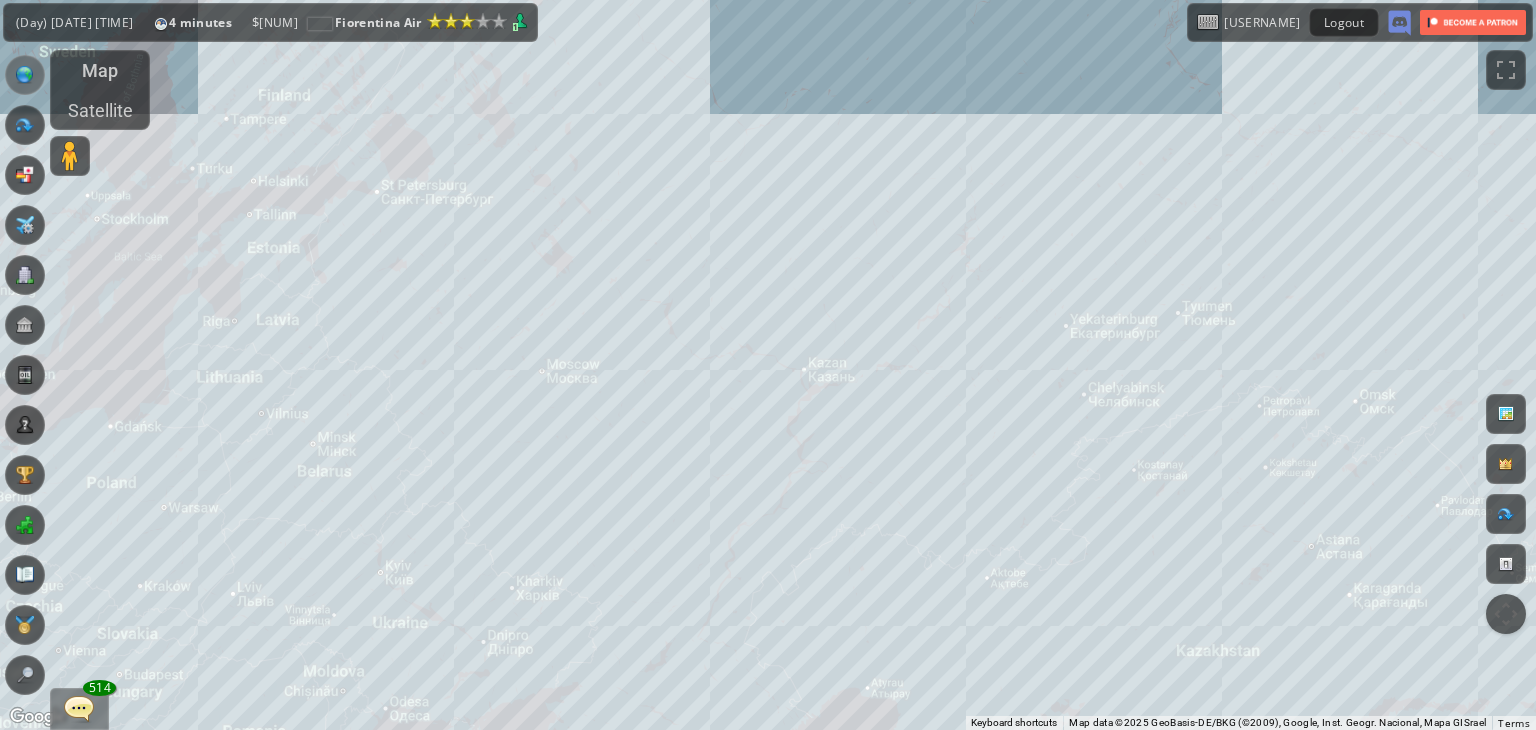 click on "To navigate, press the arrow keys." at bounding box center (768, 365) 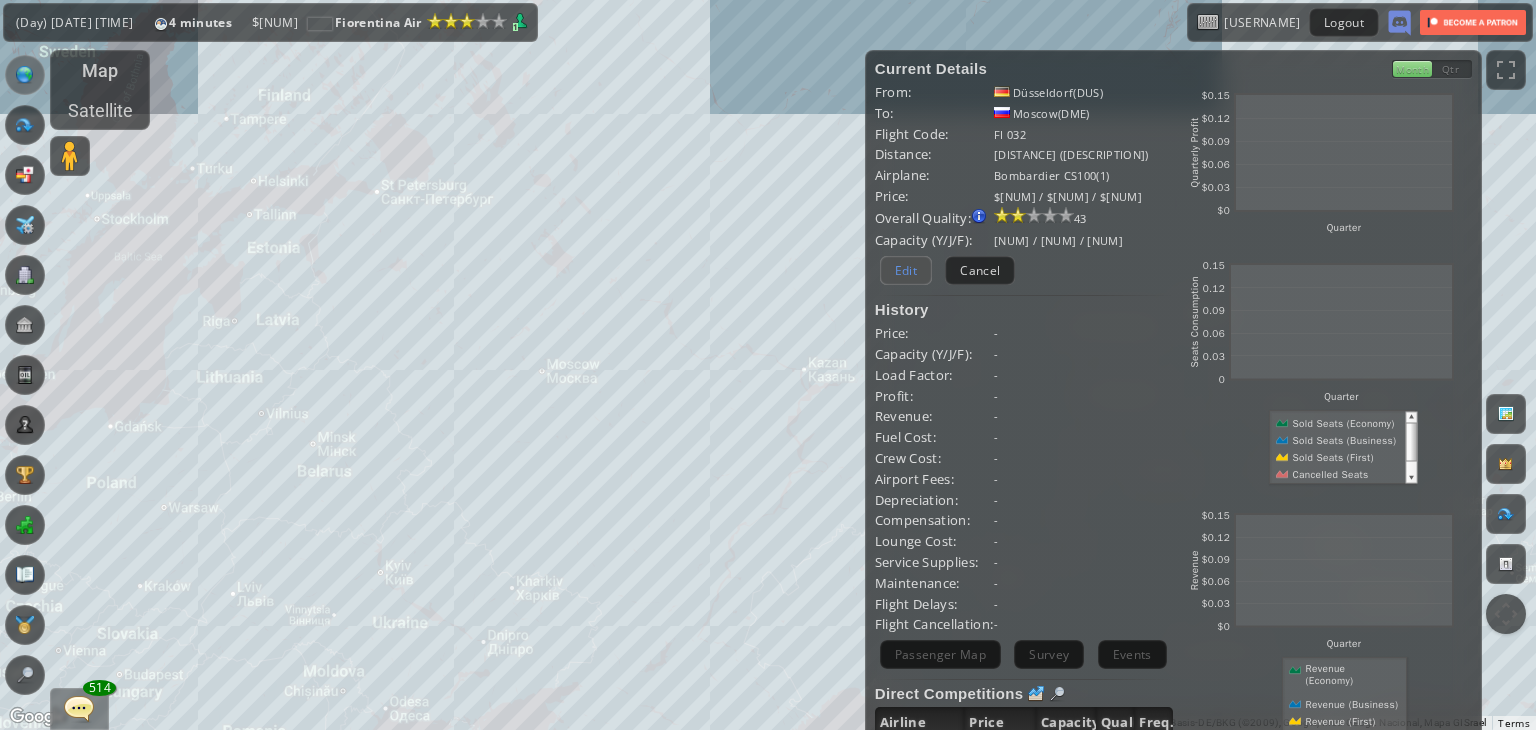 click on "Edit" at bounding box center [906, 270] 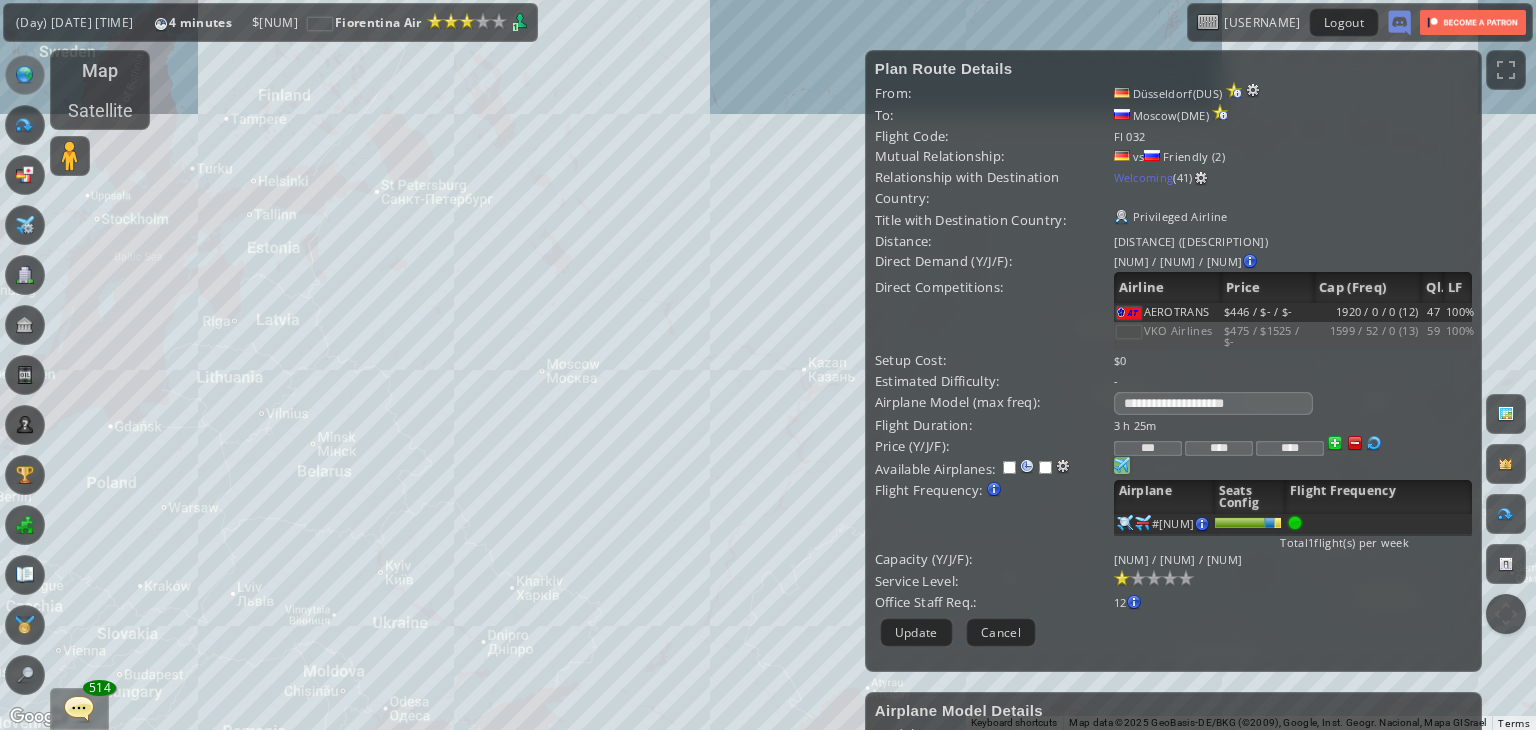 click at bounding box center [1122, 465] 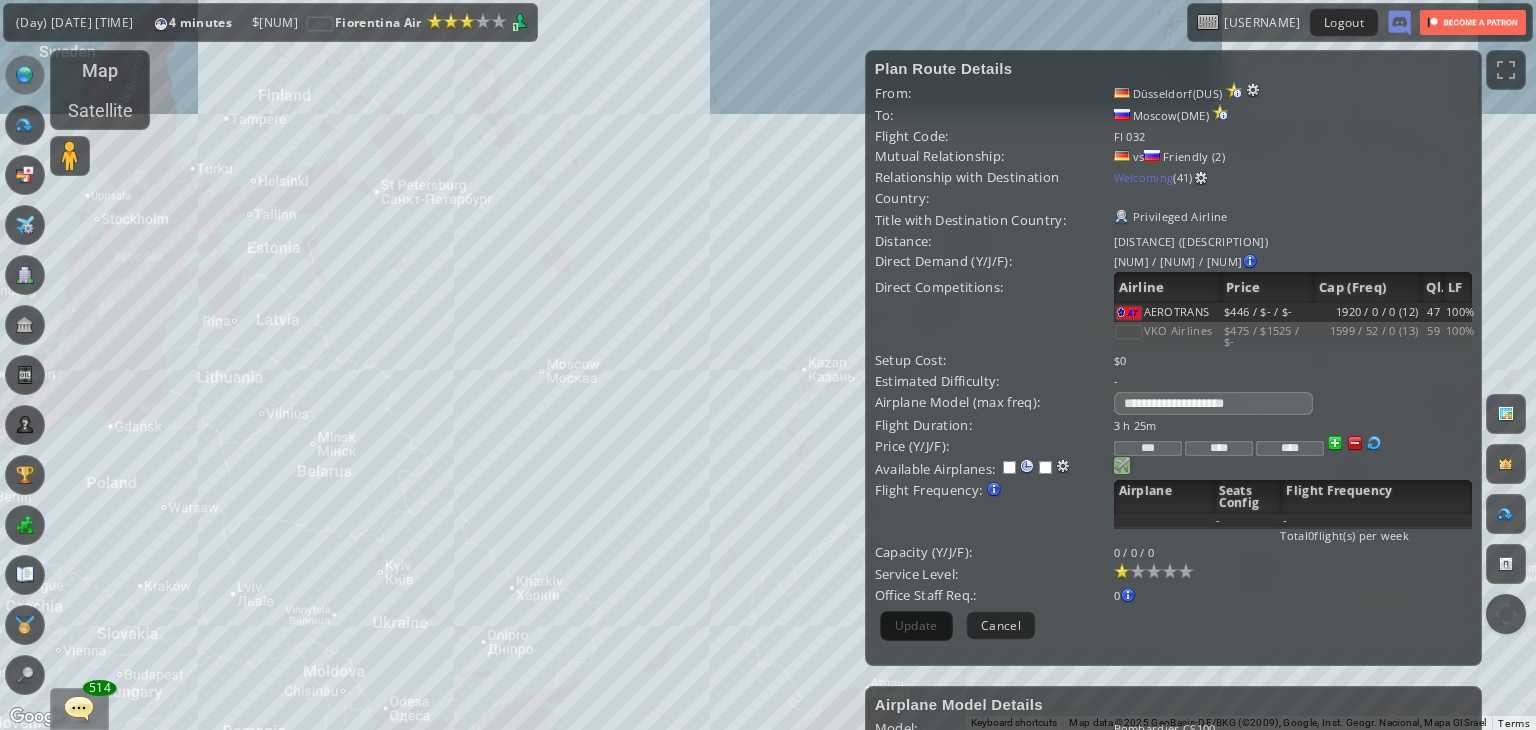 click at bounding box center (1122, 465) 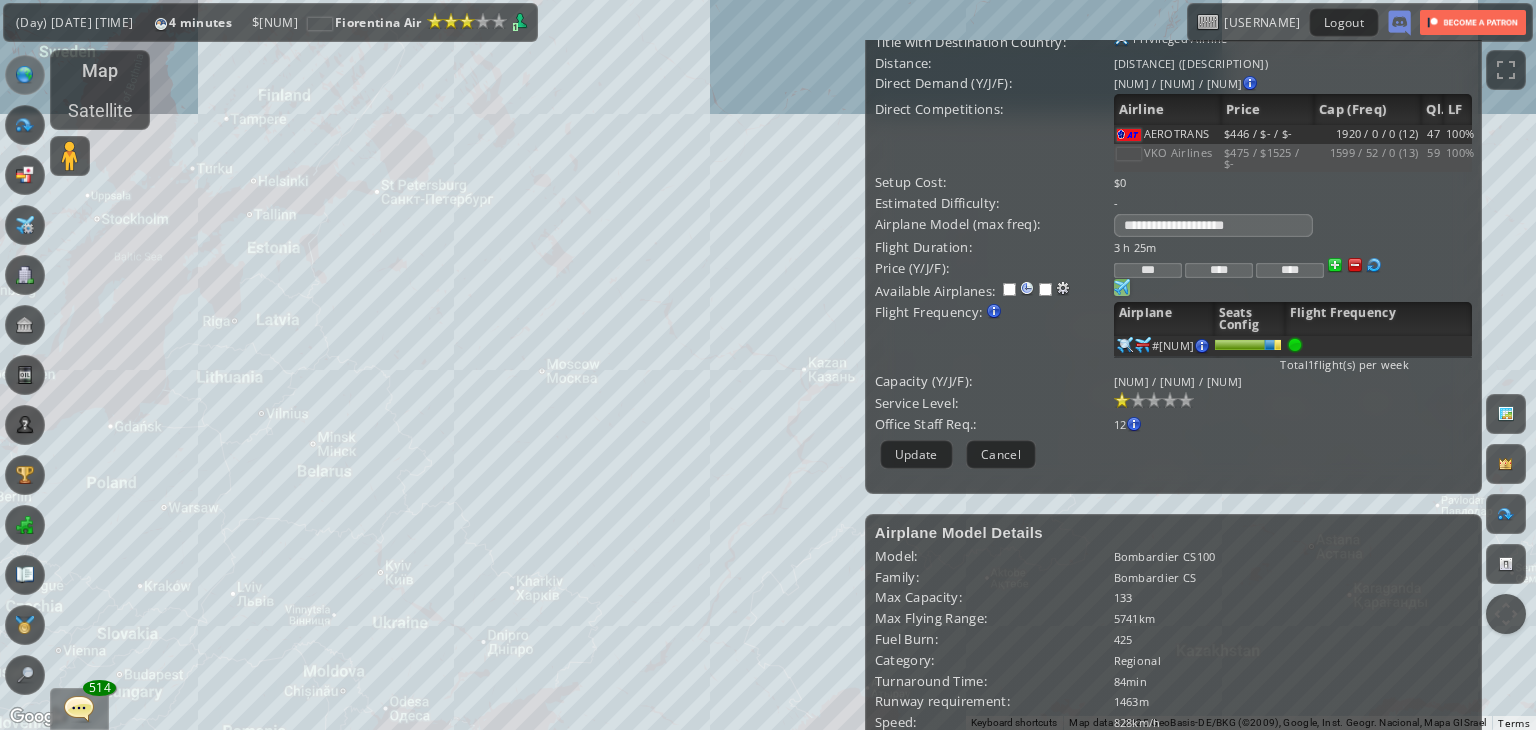 scroll, scrollTop: 200, scrollLeft: 0, axis: vertical 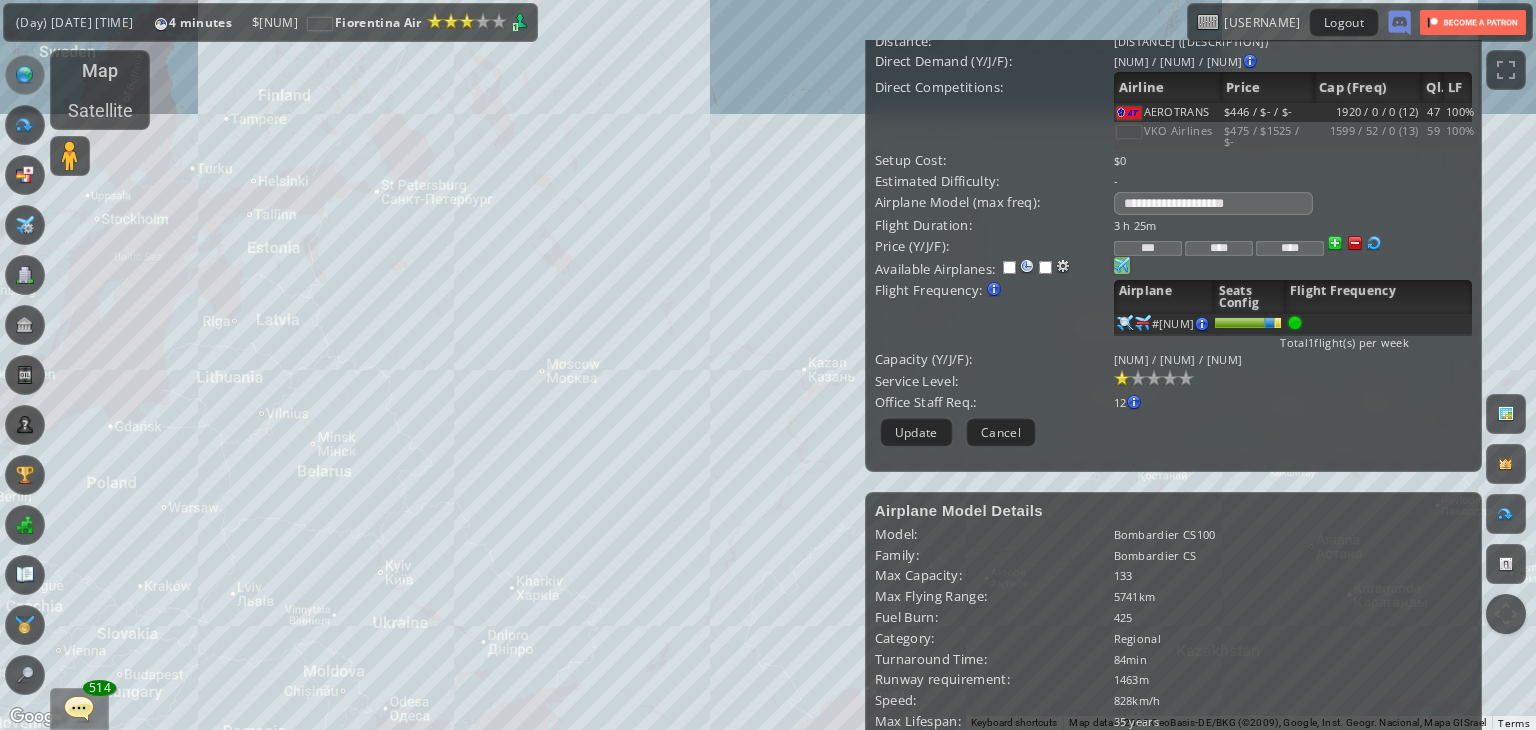 click on "To navigate, press the arrow keys." at bounding box center [768, 365] 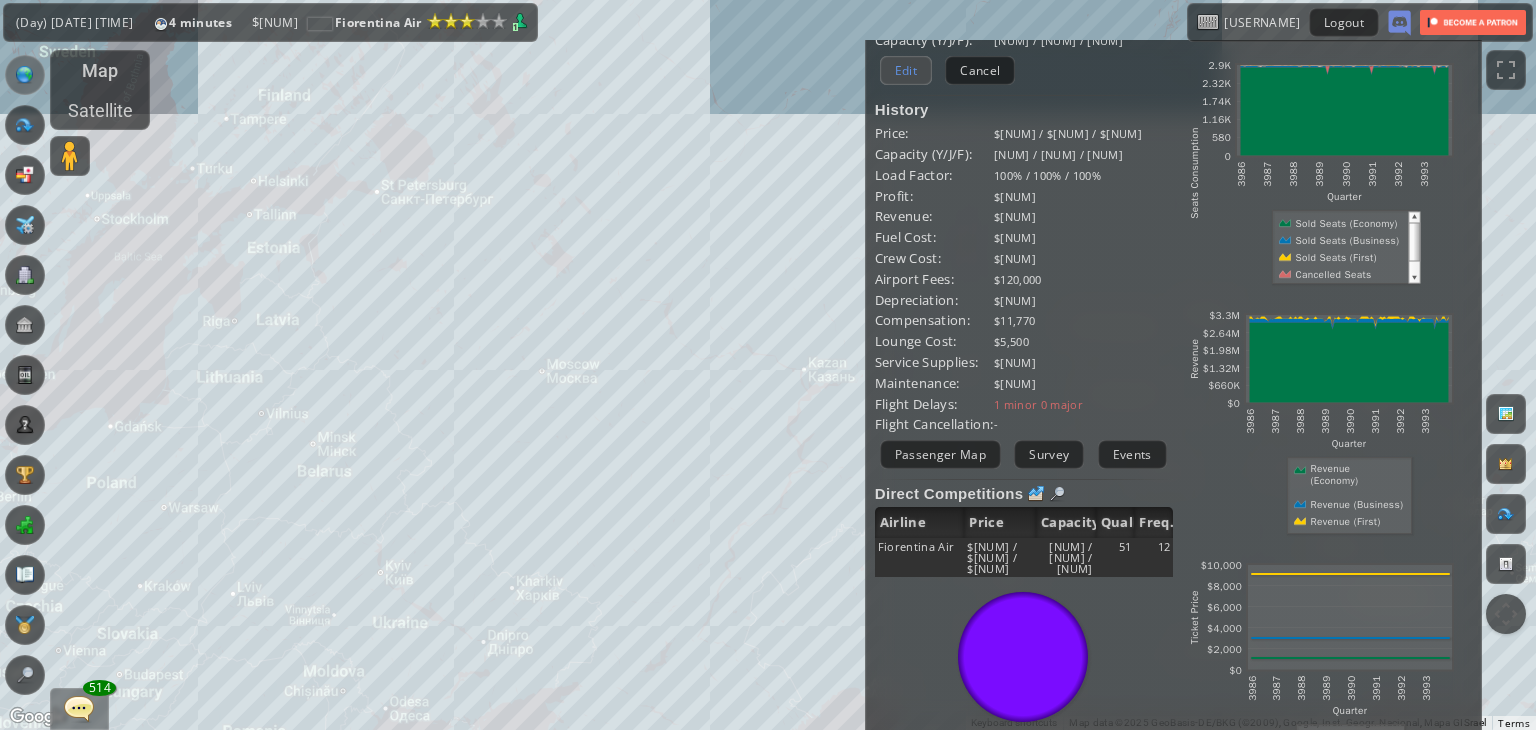 click on "Edit" at bounding box center [906, 70] 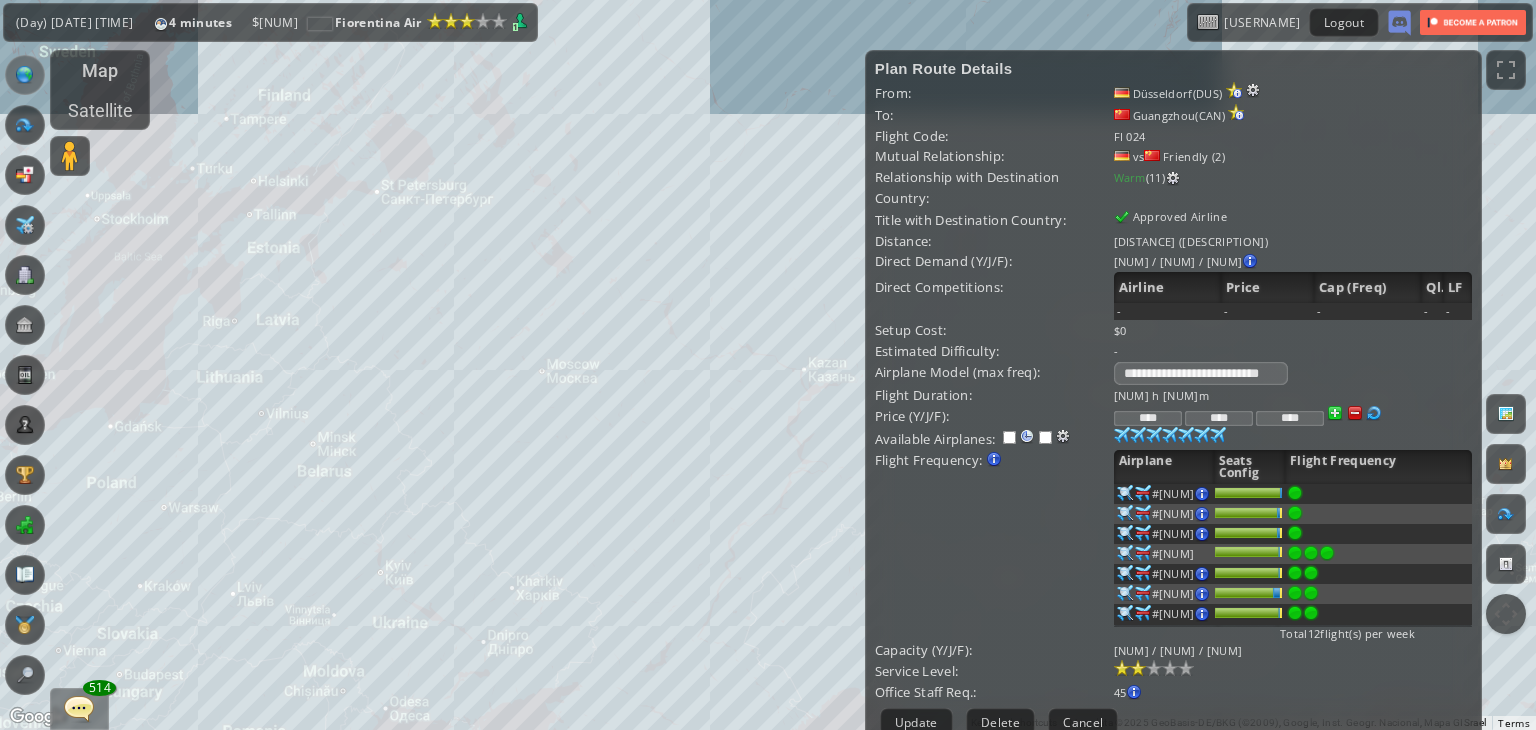 click on "Cancel" at bounding box center (1083, 722) 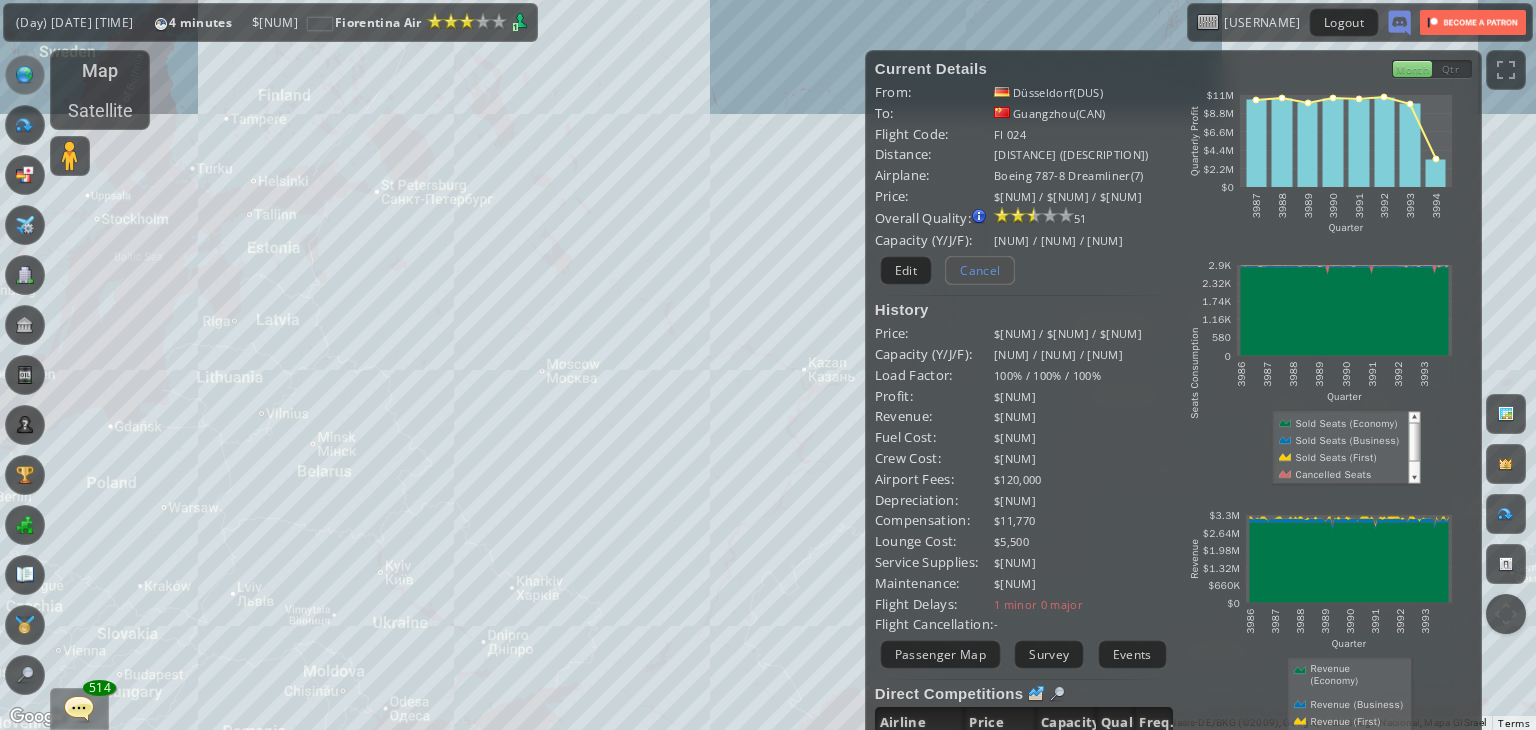 click on "Cancel" at bounding box center [980, 270] 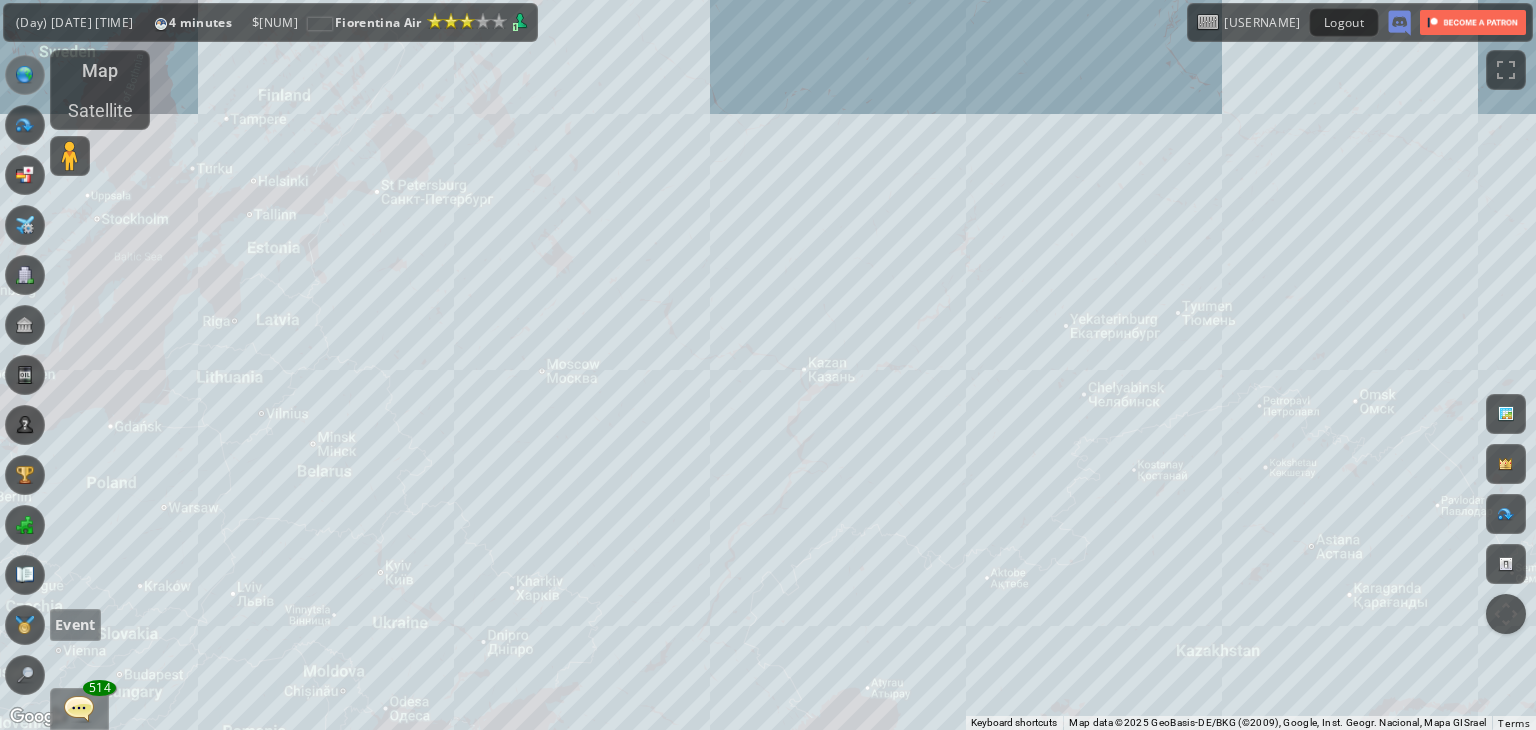 click at bounding box center (25, 625) 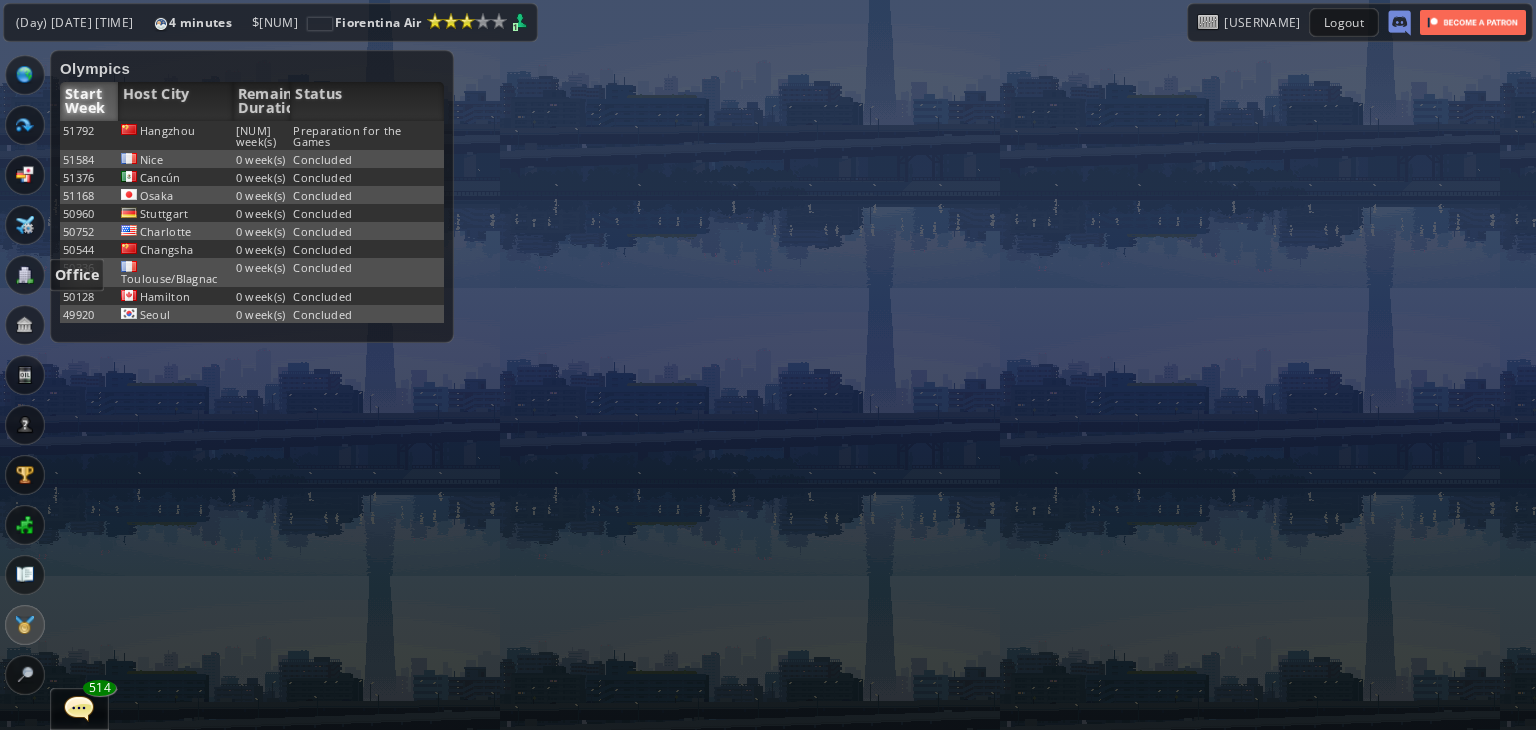 click at bounding box center [25, 275] 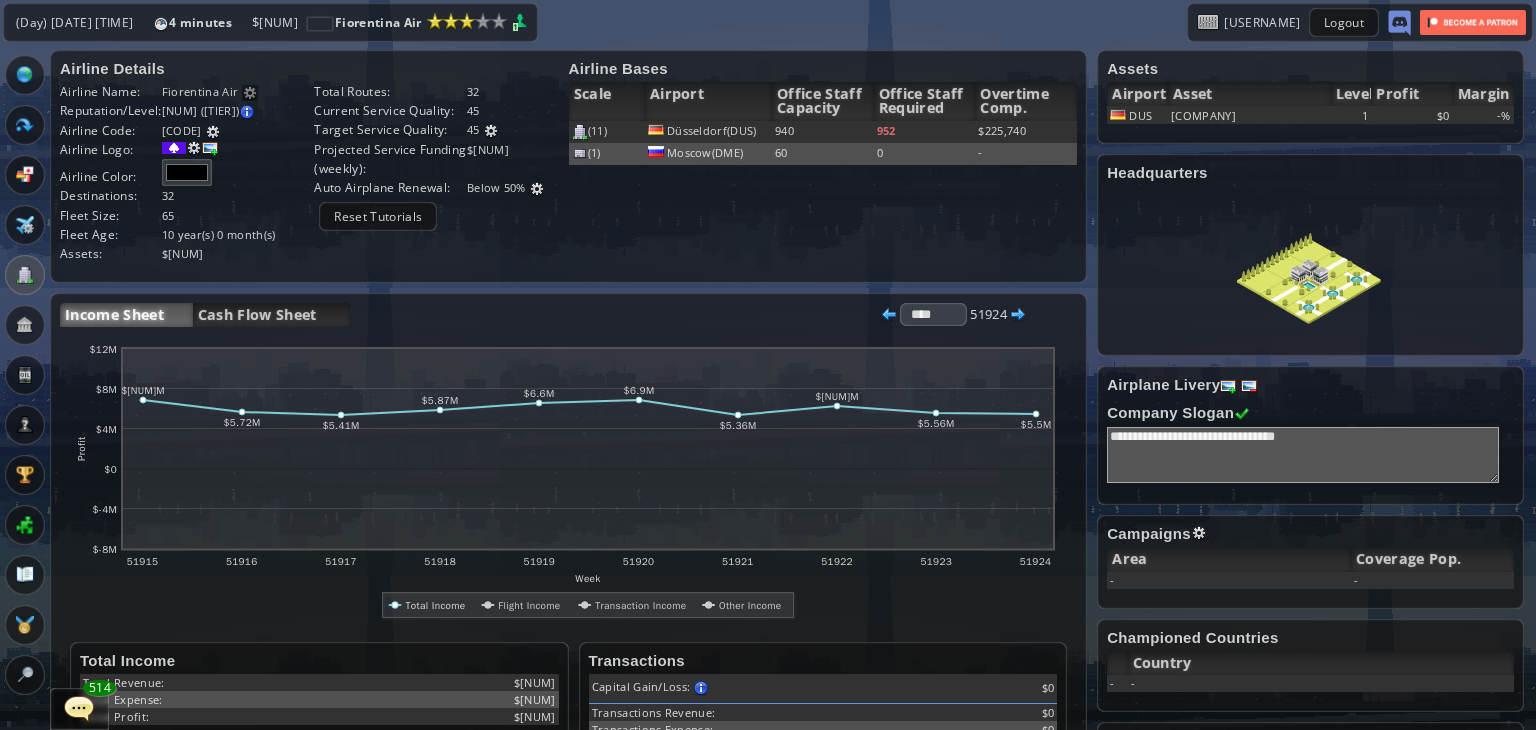 click on "Flights" at bounding box center [25, 125] 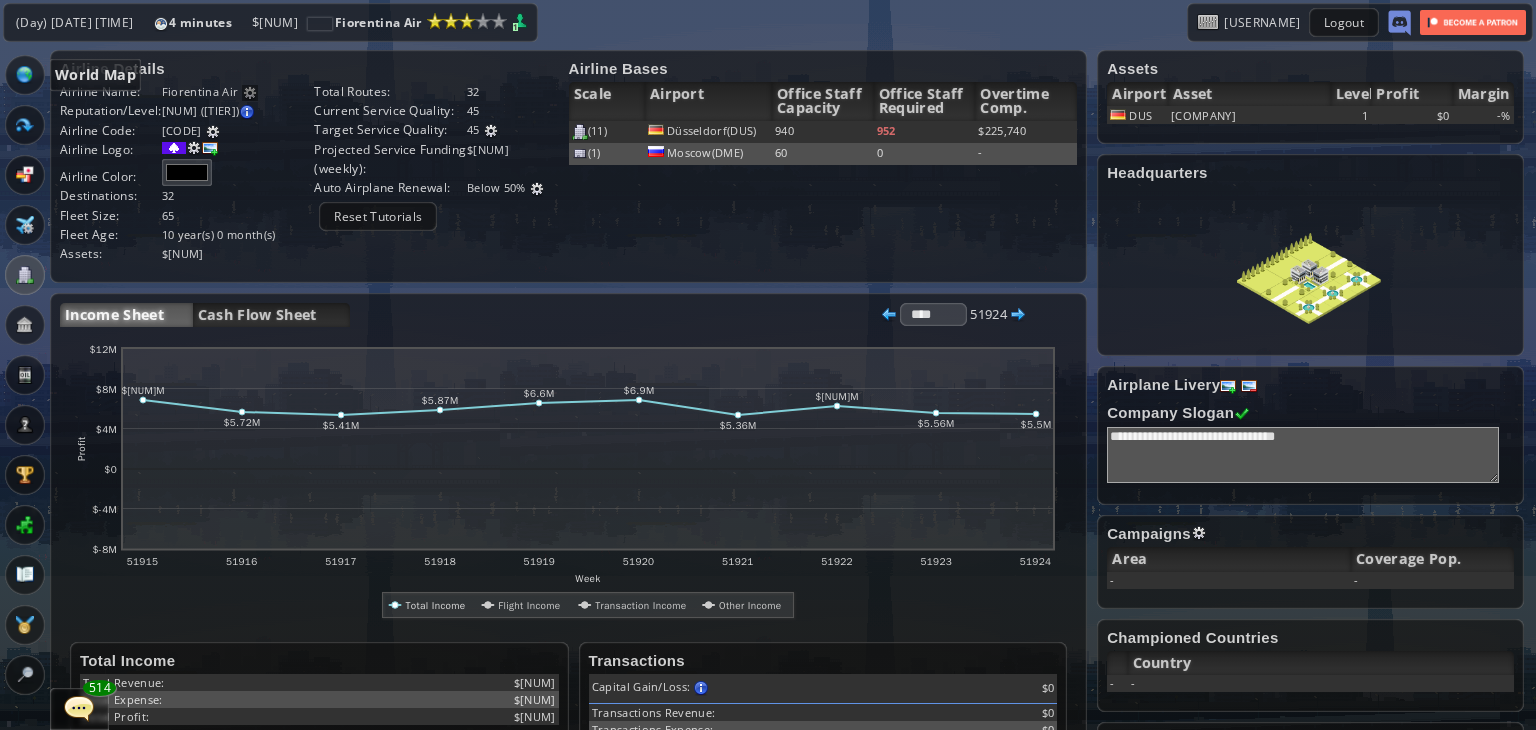 click at bounding box center (25, 75) 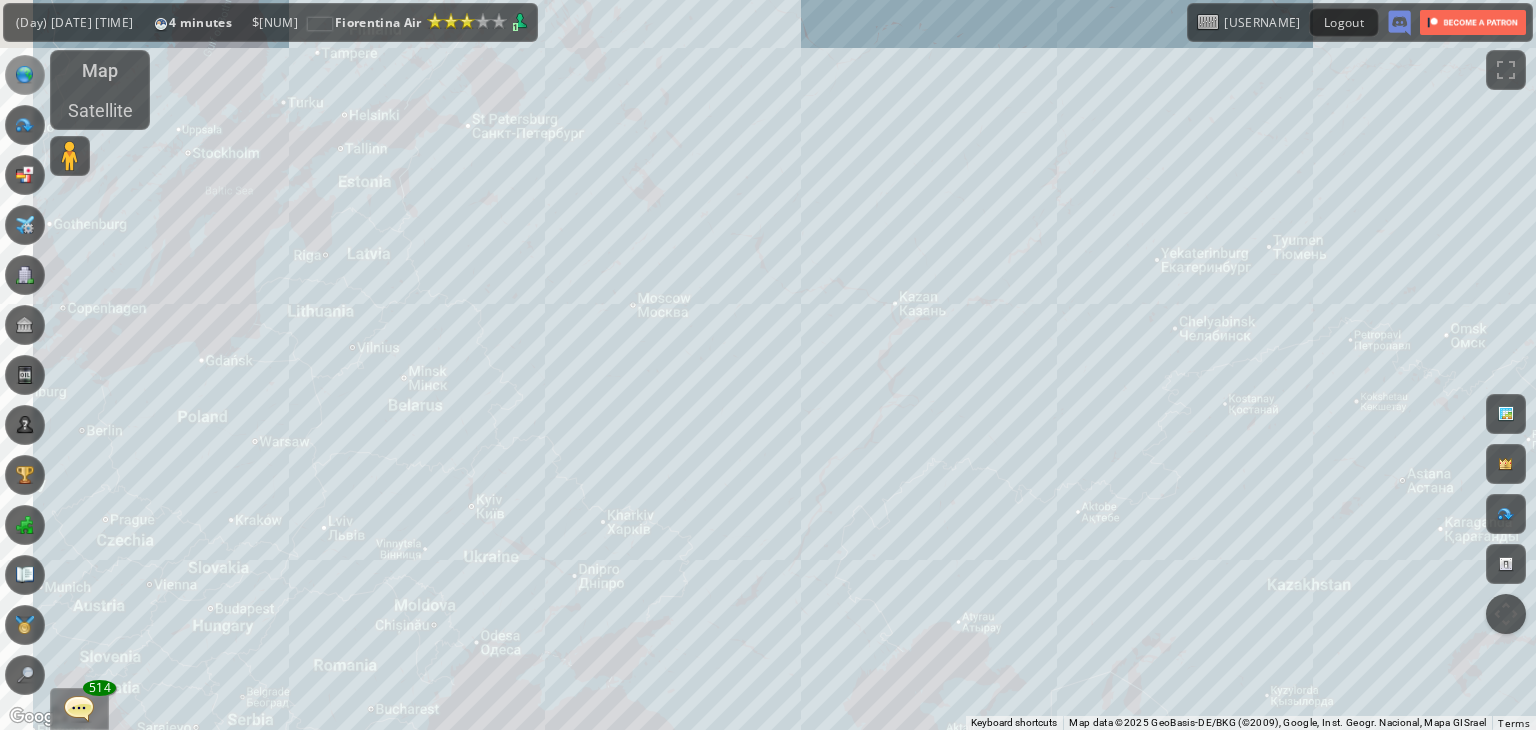 drag, startPoint x: 486, startPoint y: 511, endPoint x: 941, endPoint y: 382, distance: 472.9334 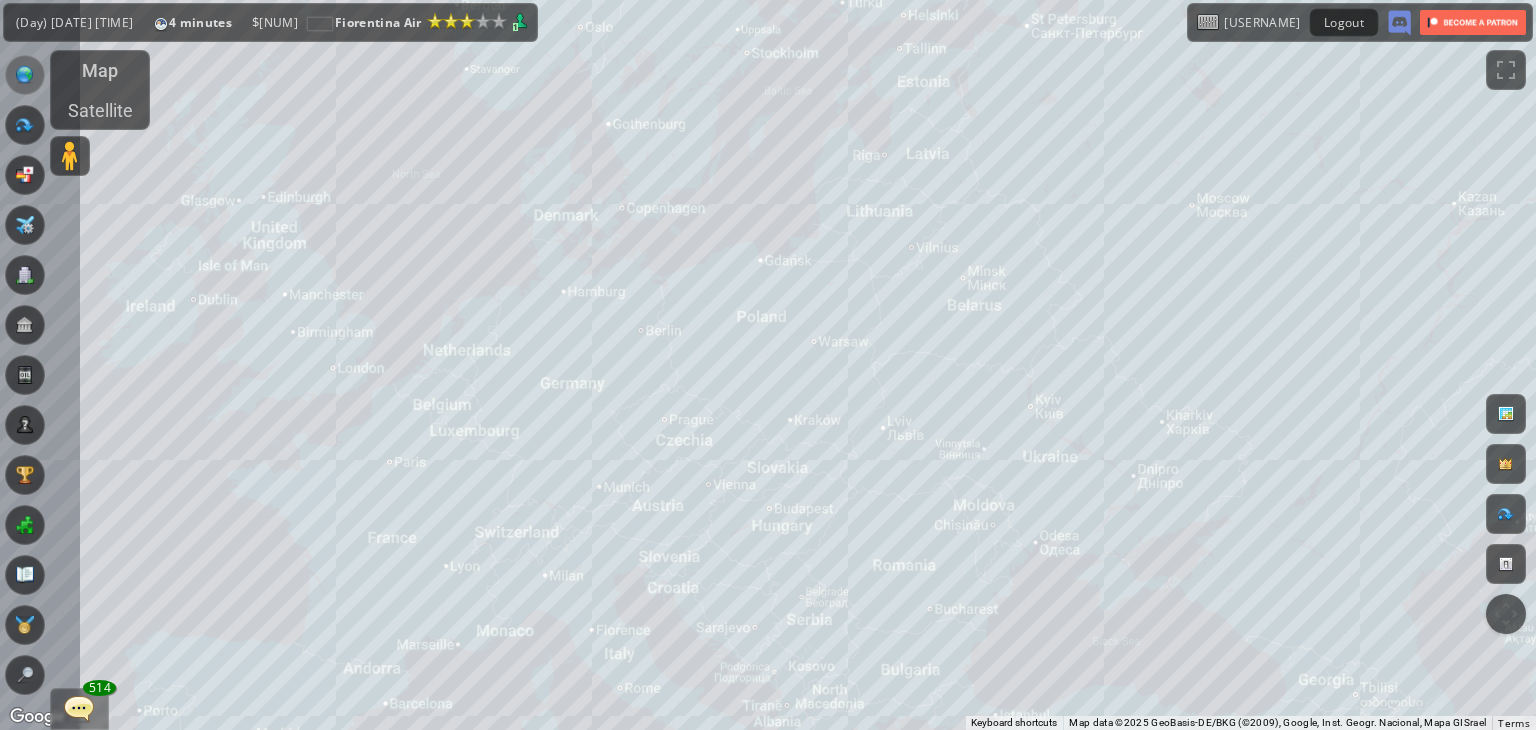 click on "To navigate, press the arrow keys." at bounding box center [768, 365] 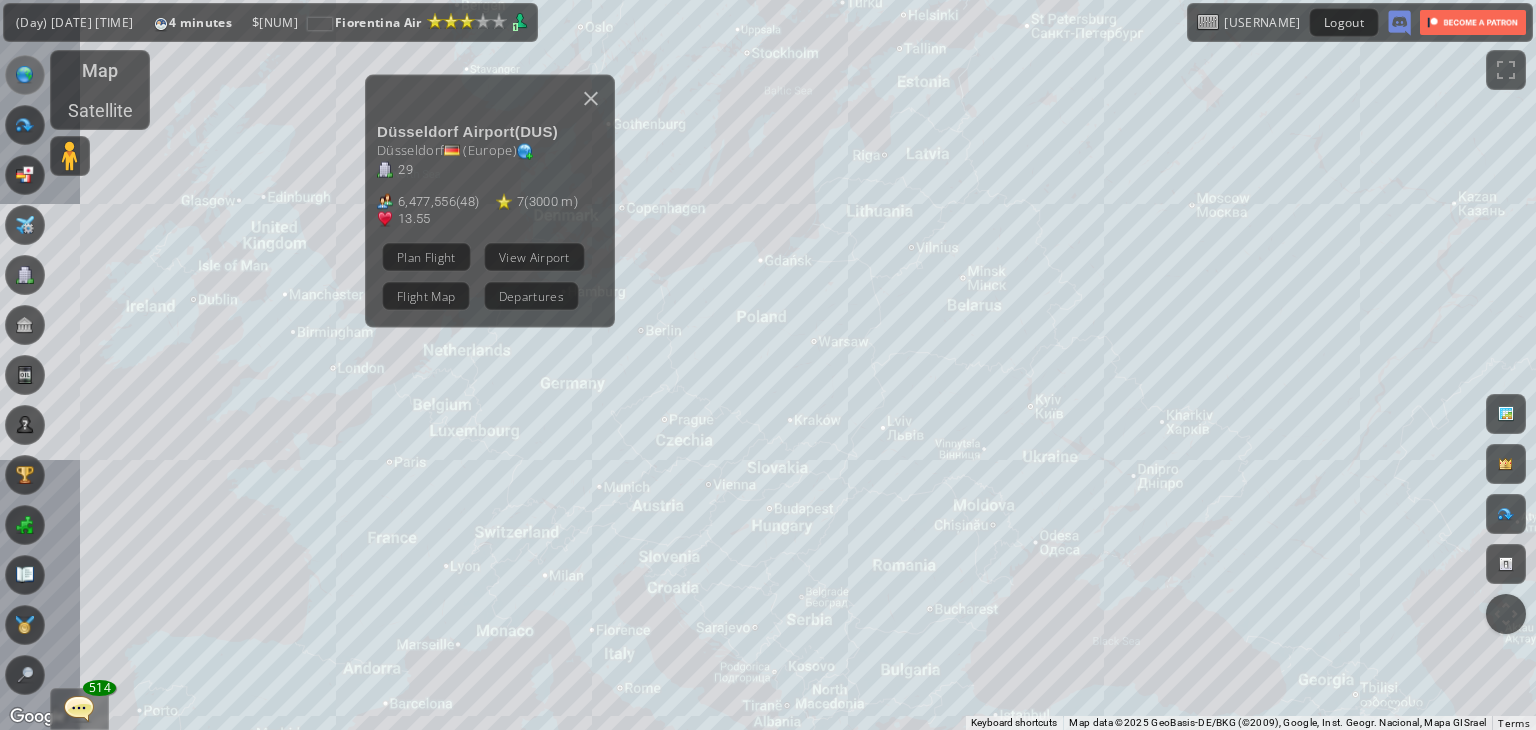 click on "View Airport" at bounding box center [534, 257] 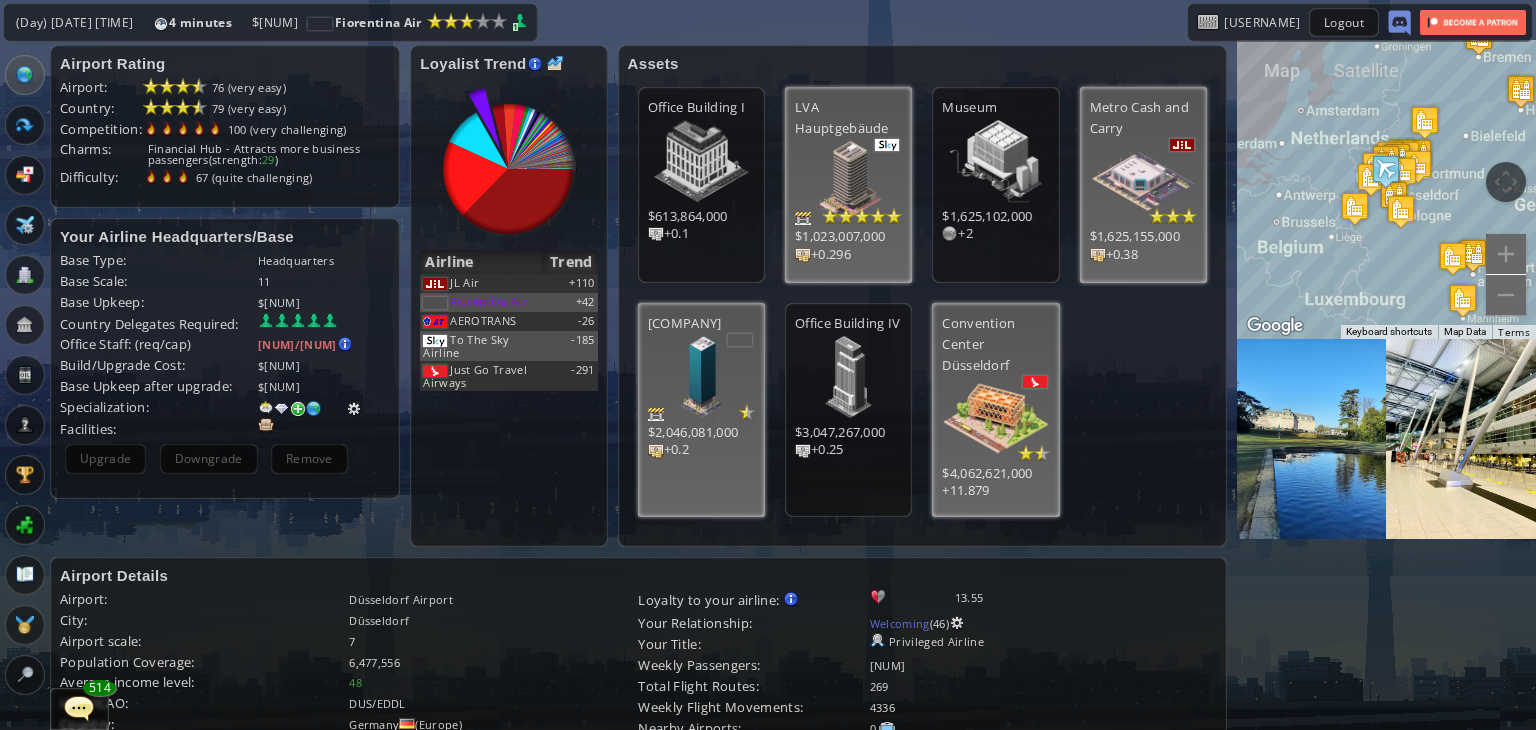 click at bounding box center (848, 182) 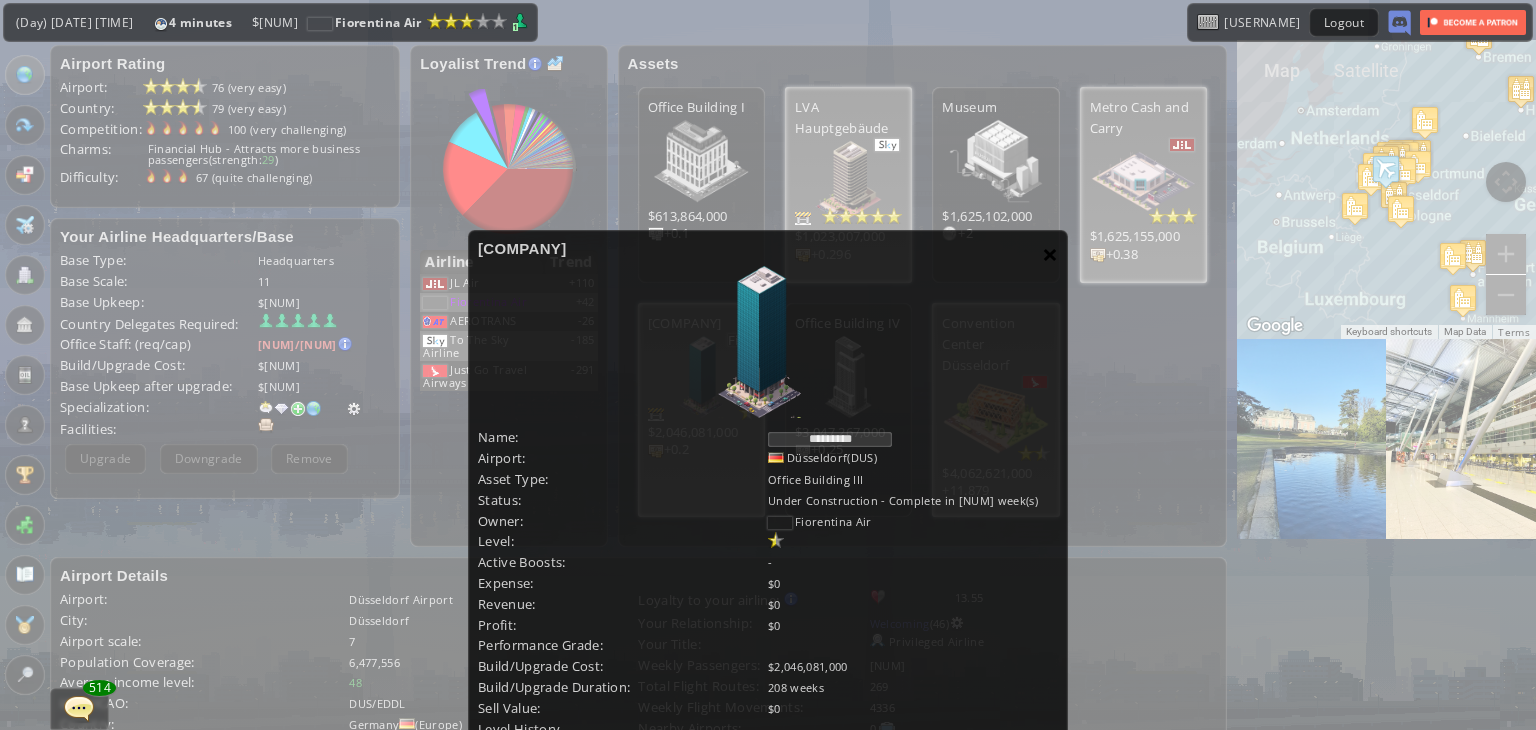 click on "×" at bounding box center (1050, 254) 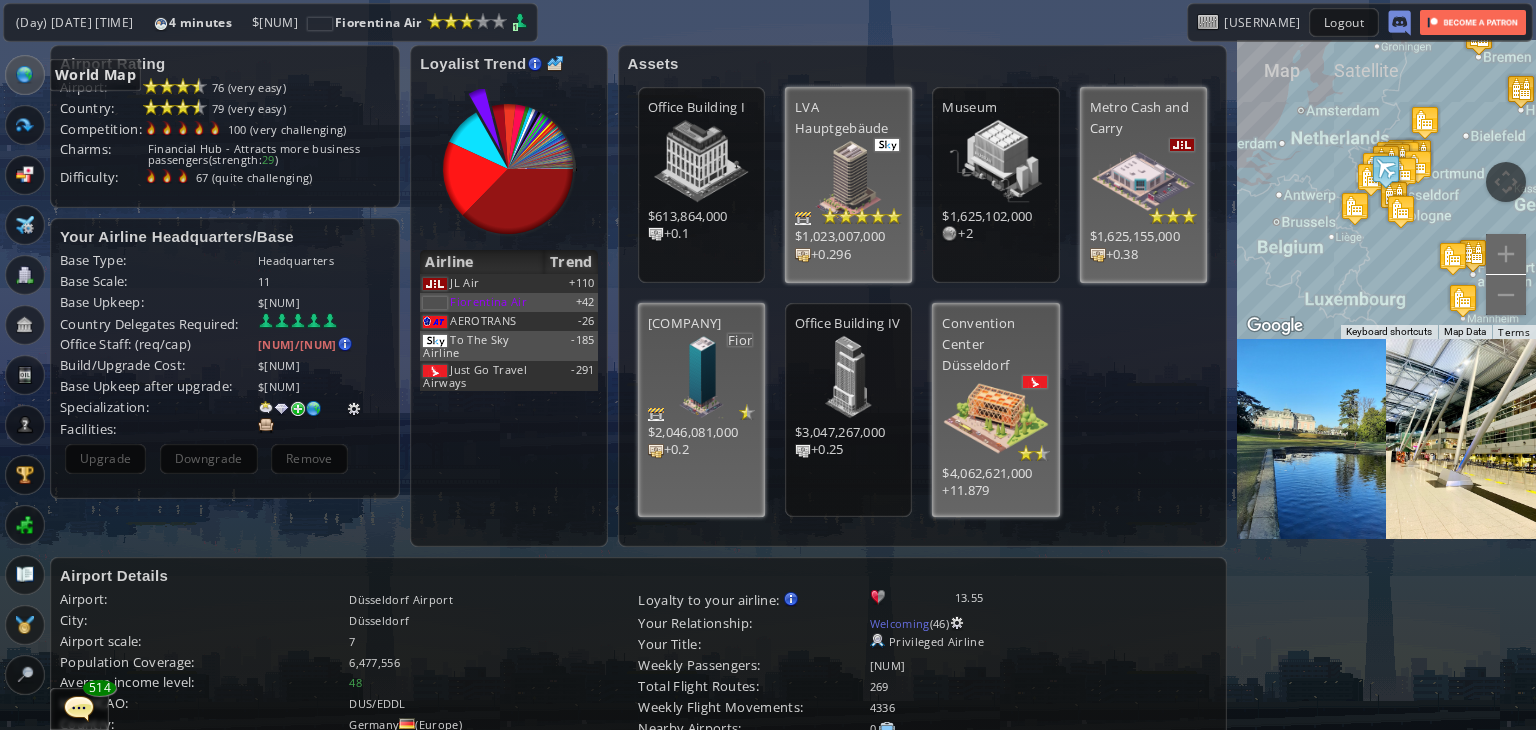 click at bounding box center (25, 75) 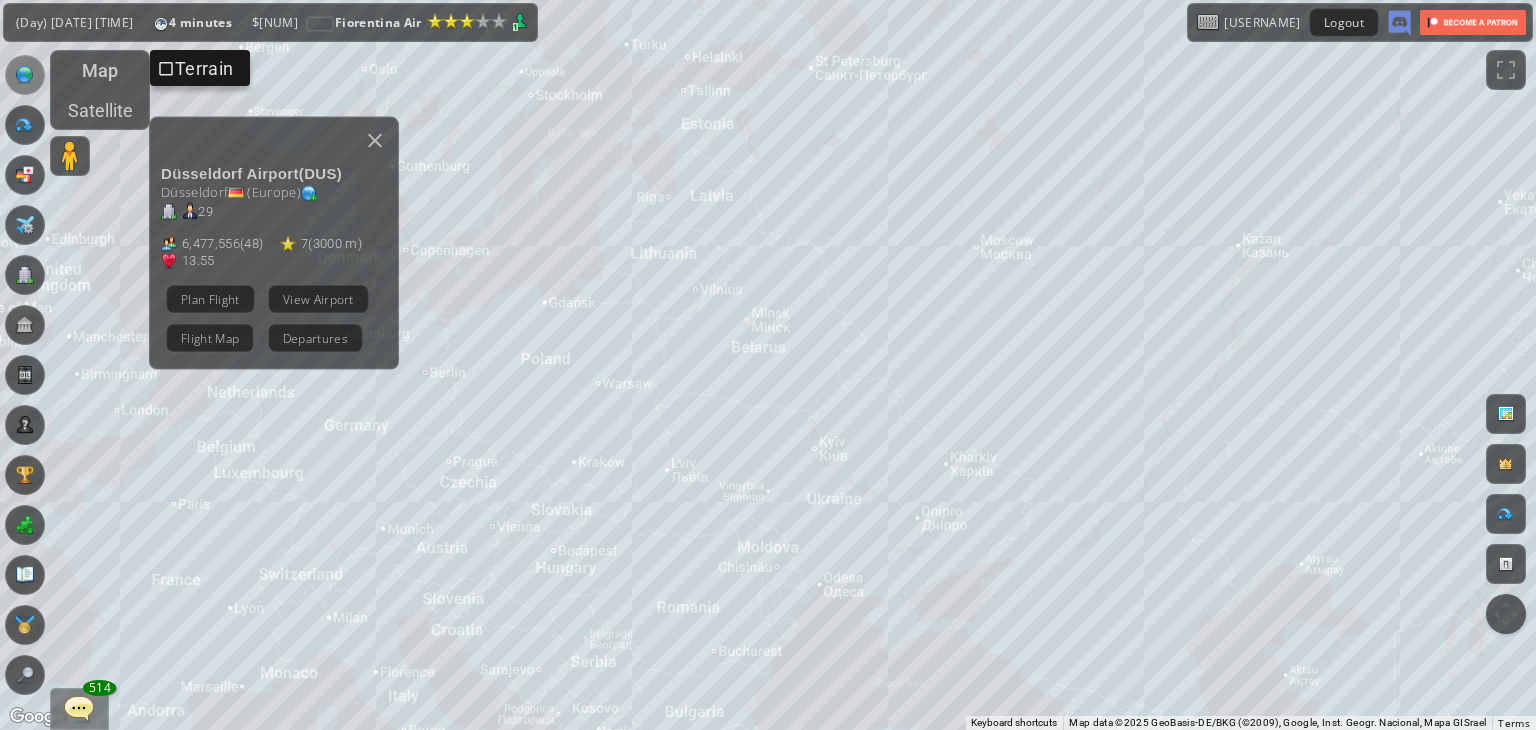 drag, startPoint x: 1286, startPoint y: 383, endPoint x: 865, endPoint y: 464, distance: 428.72134 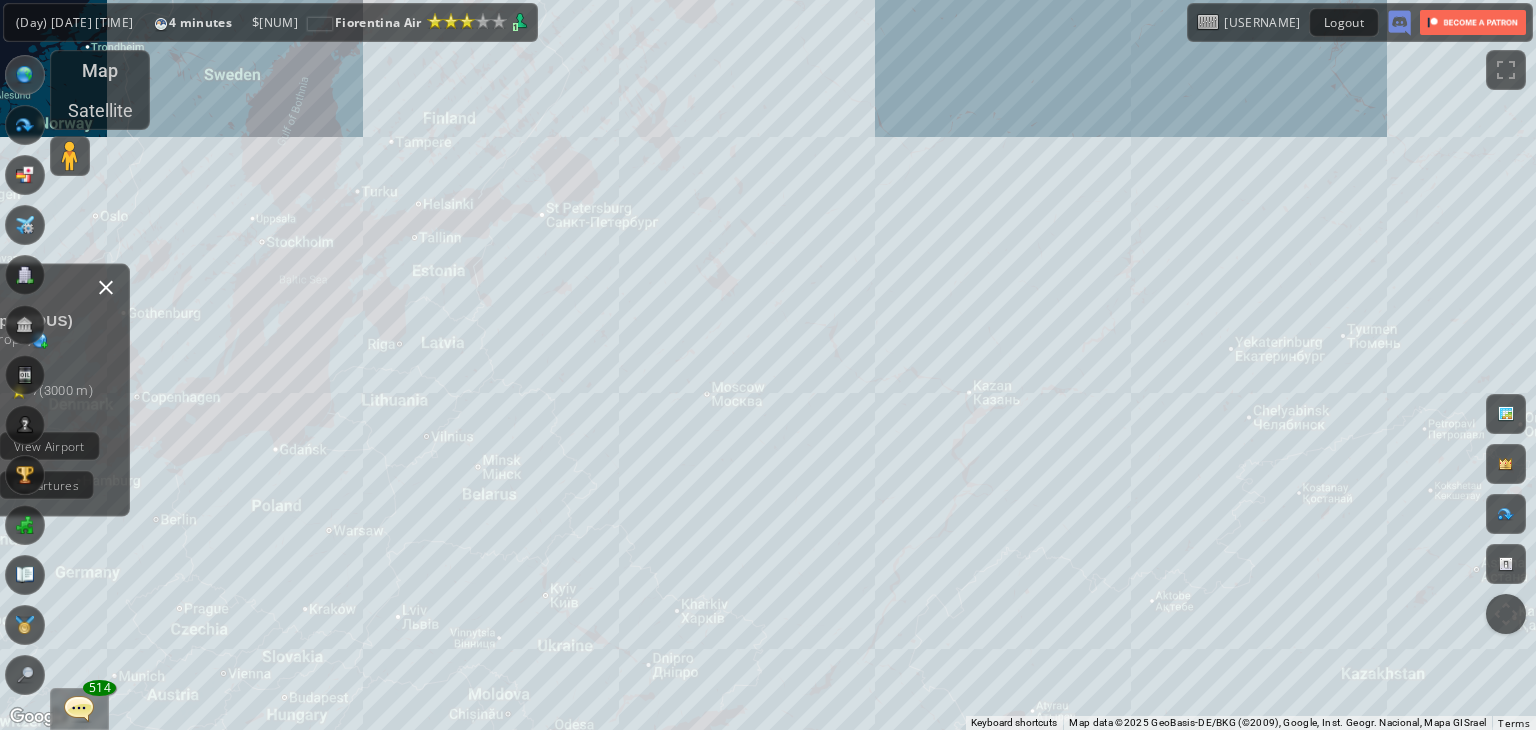 click at bounding box center [106, 288] 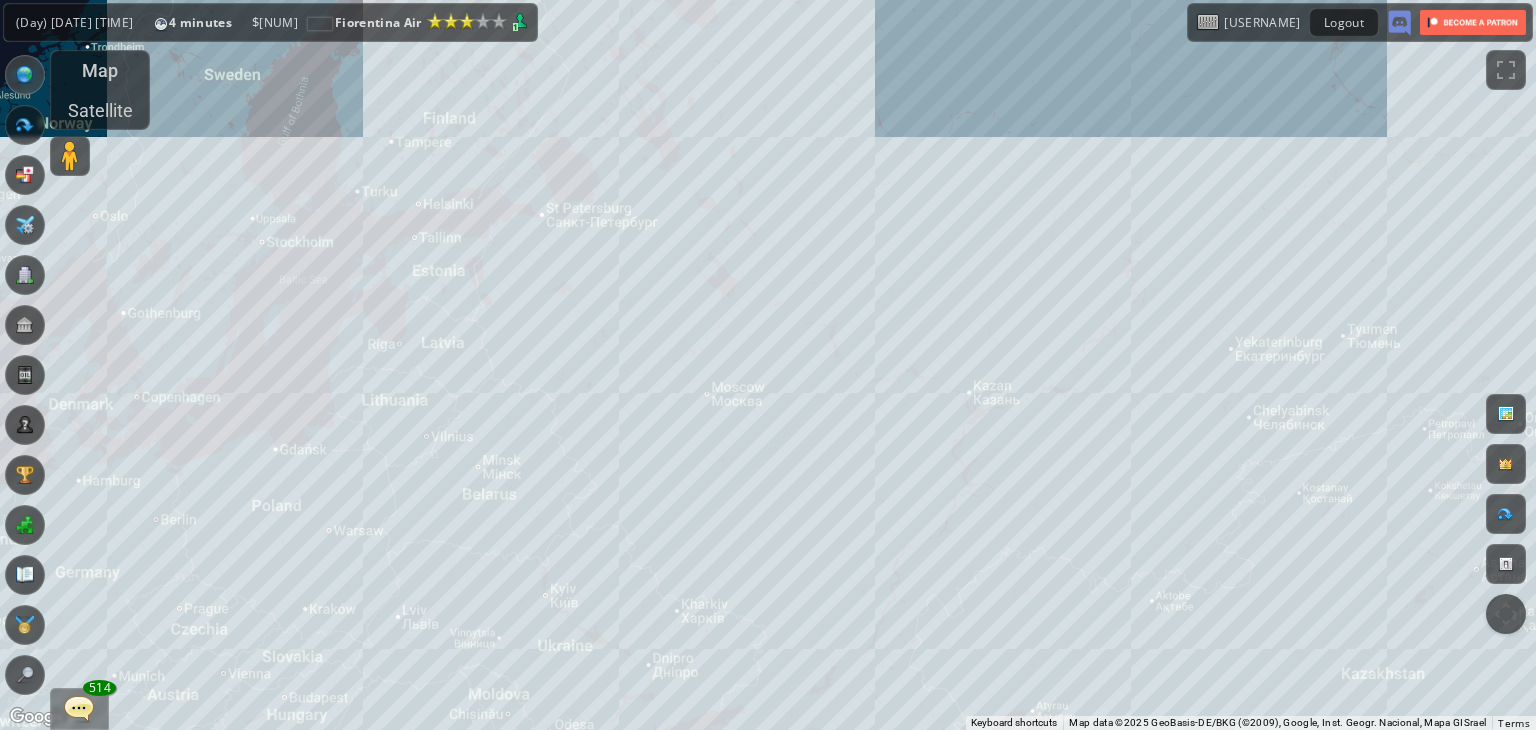click on "To navigate, press the arrow keys." at bounding box center [768, 365] 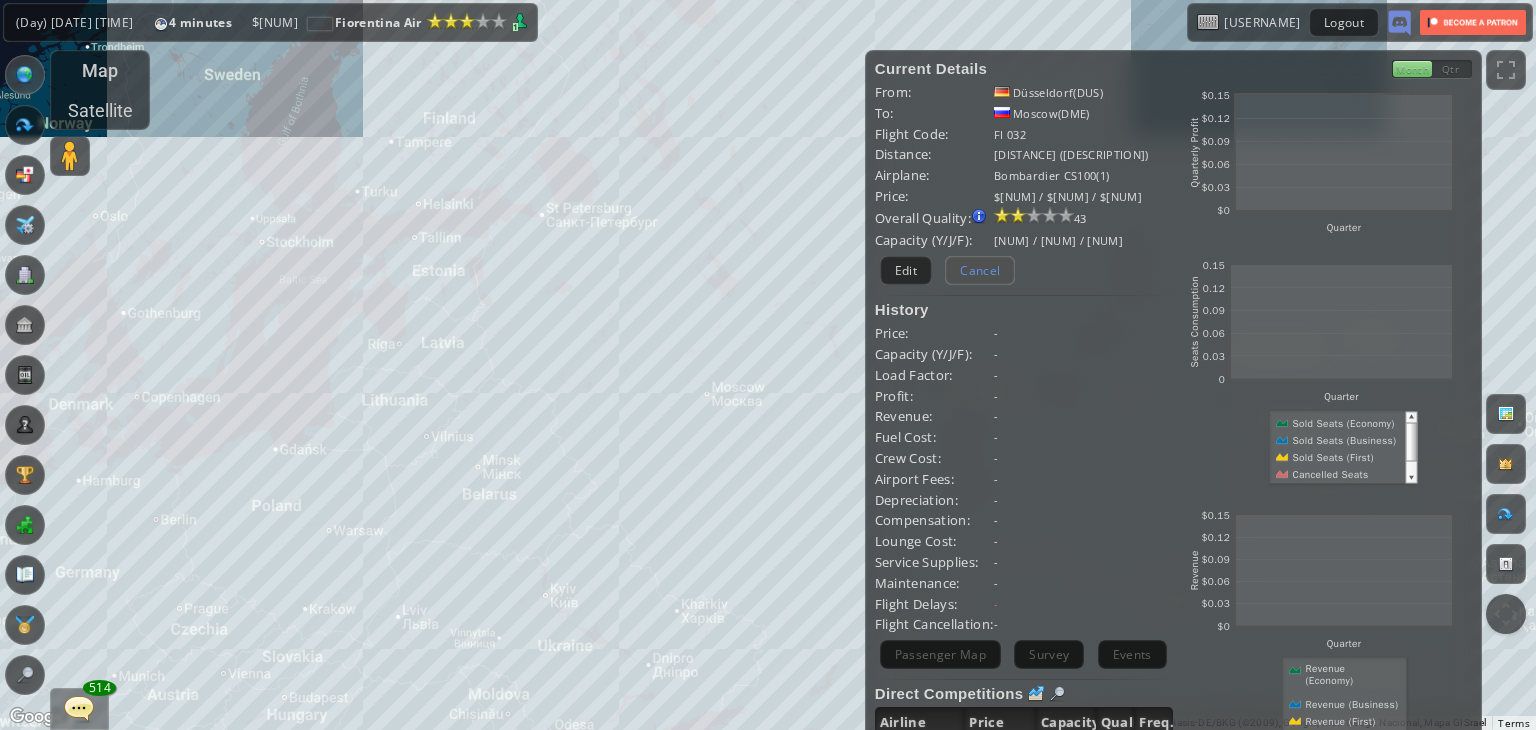 click on "Cancel" at bounding box center (980, 270) 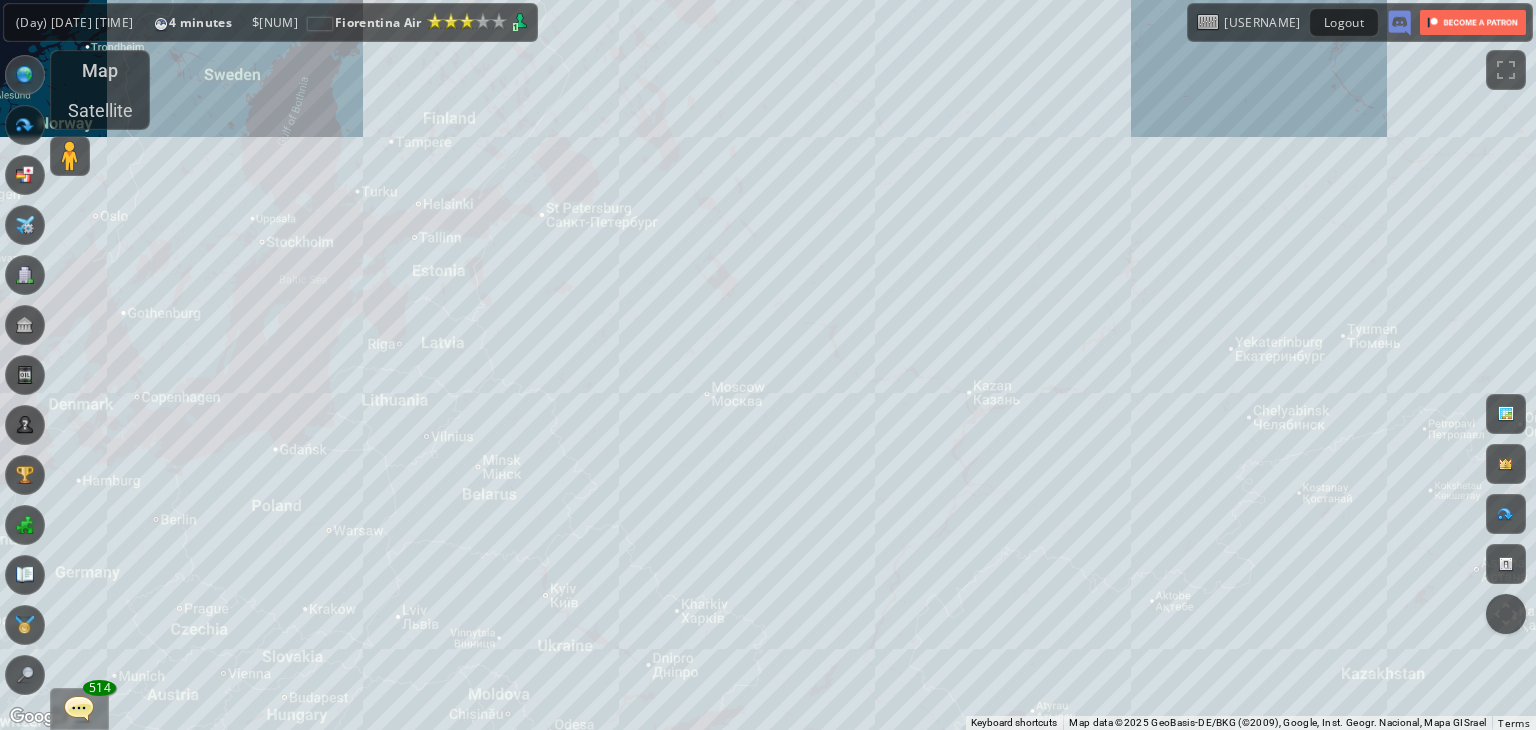 click on "To navigate, press the arrow keys." at bounding box center (768, 365) 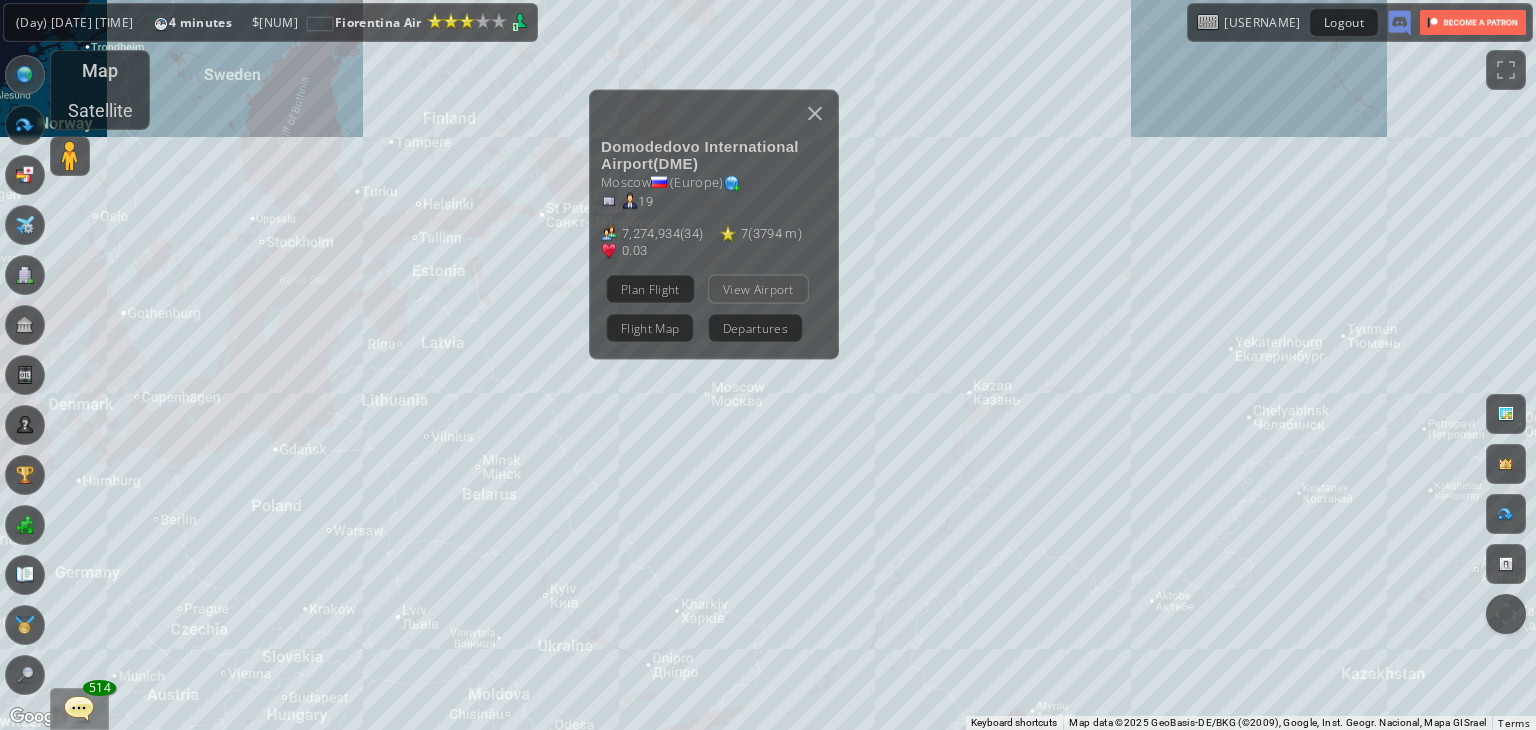 click on "View Airport" at bounding box center (758, 289) 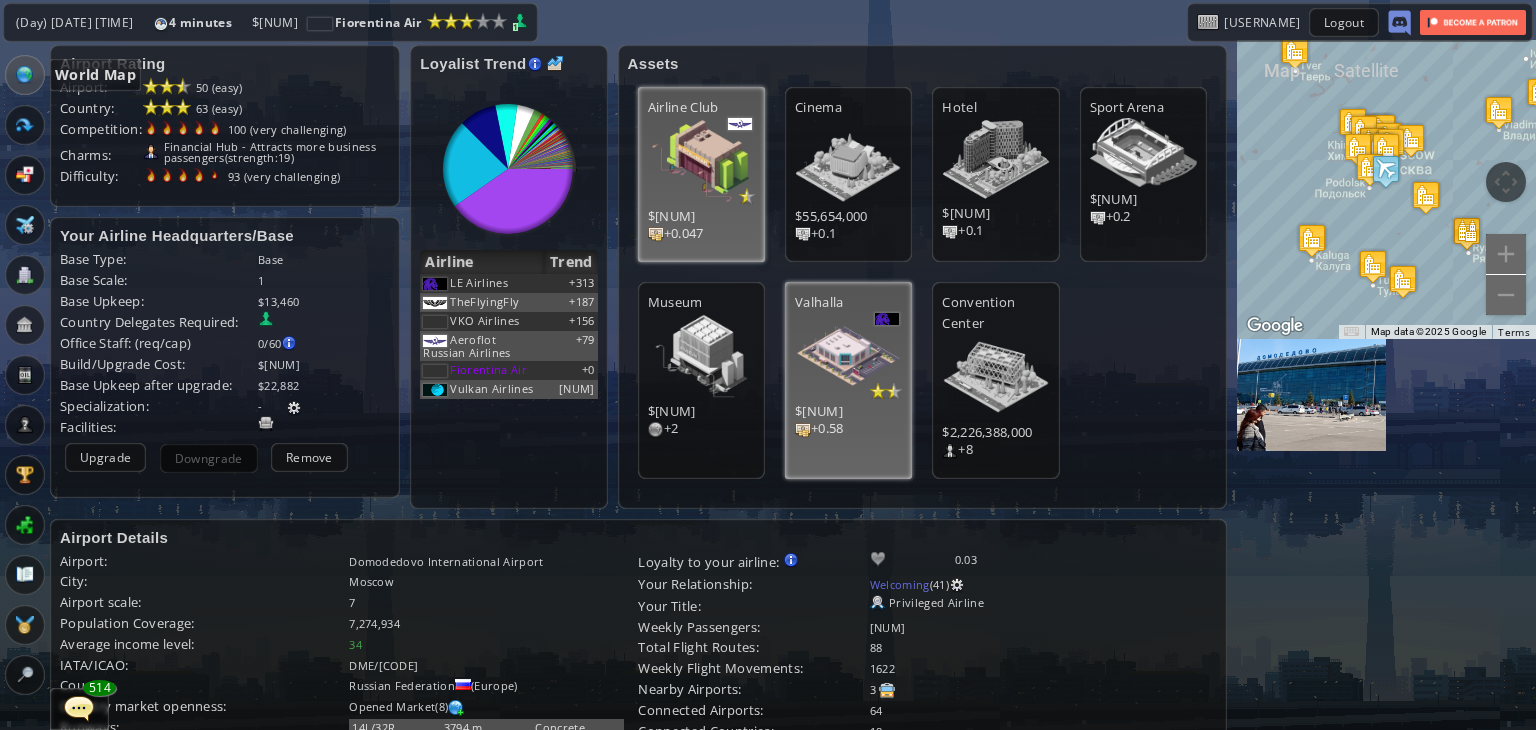 click at bounding box center (25, 75) 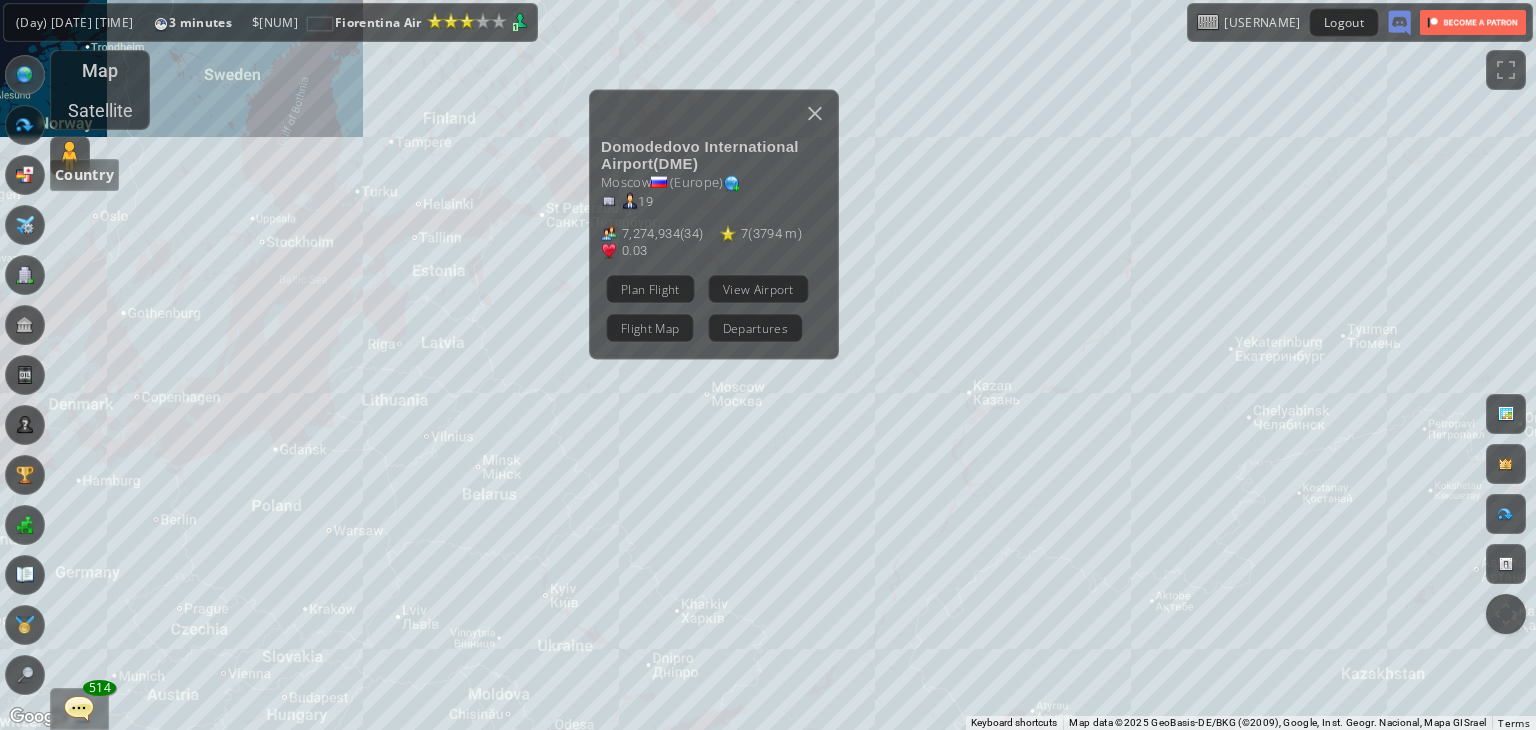 click at bounding box center [25, 175] 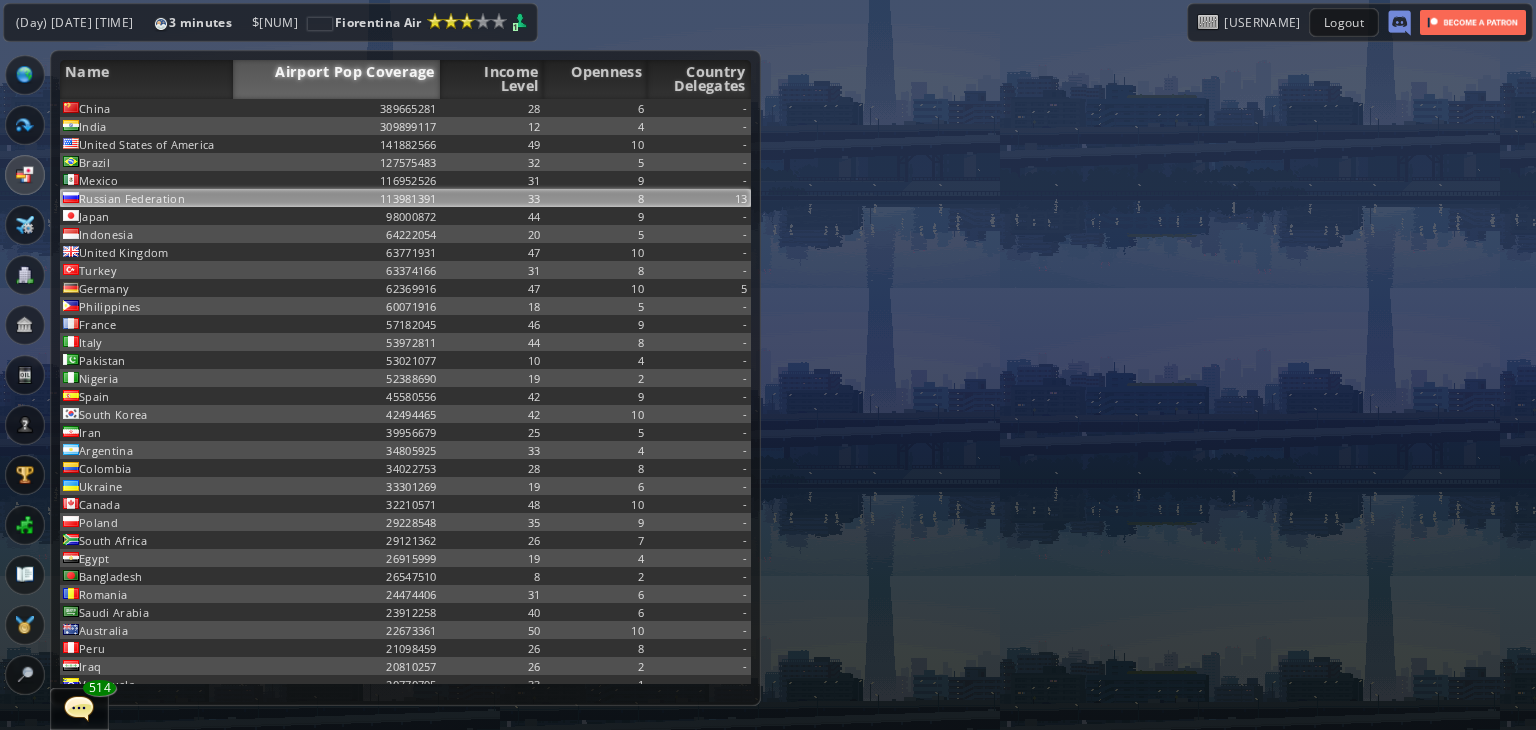 click on "33" at bounding box center [492, 108] 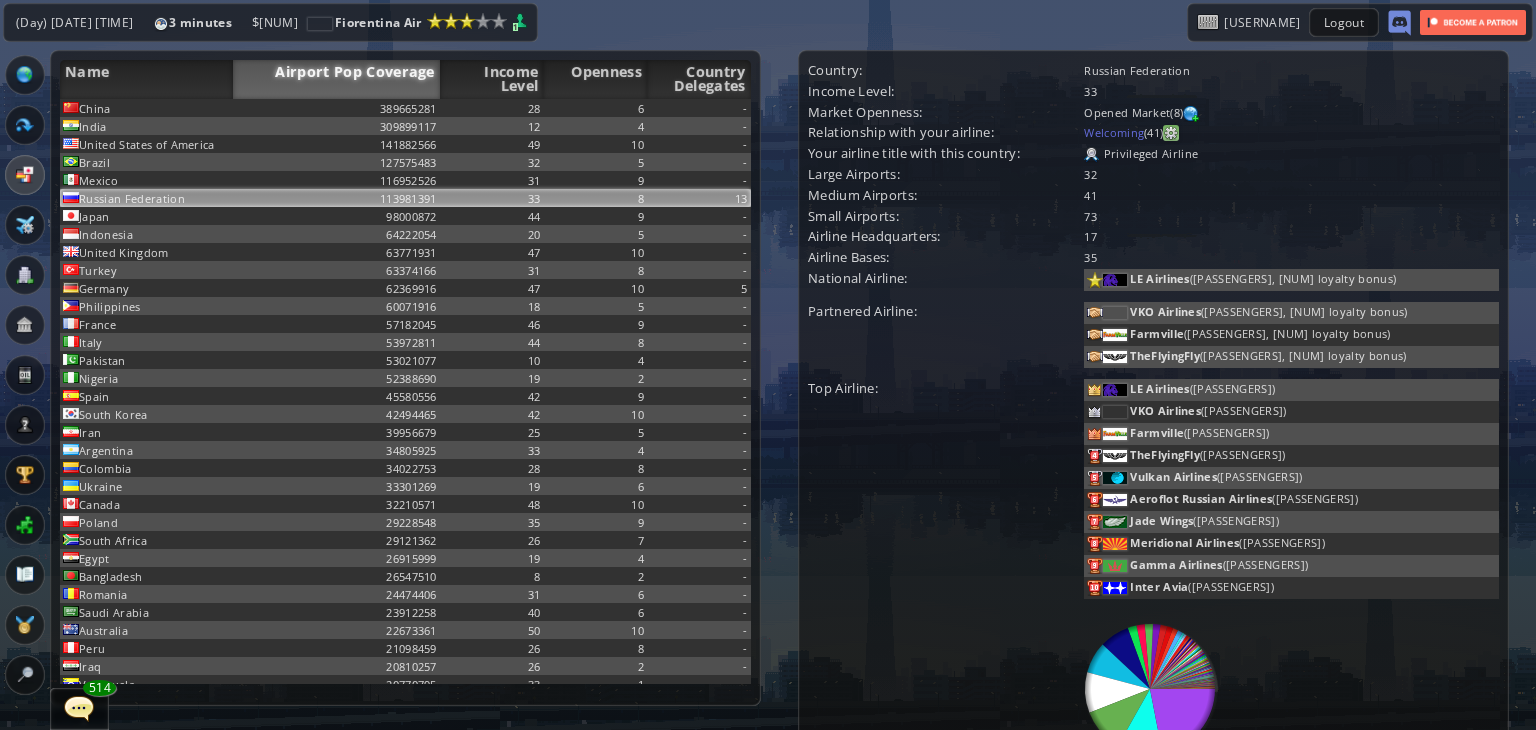 click at bounding box center [1171, 133] 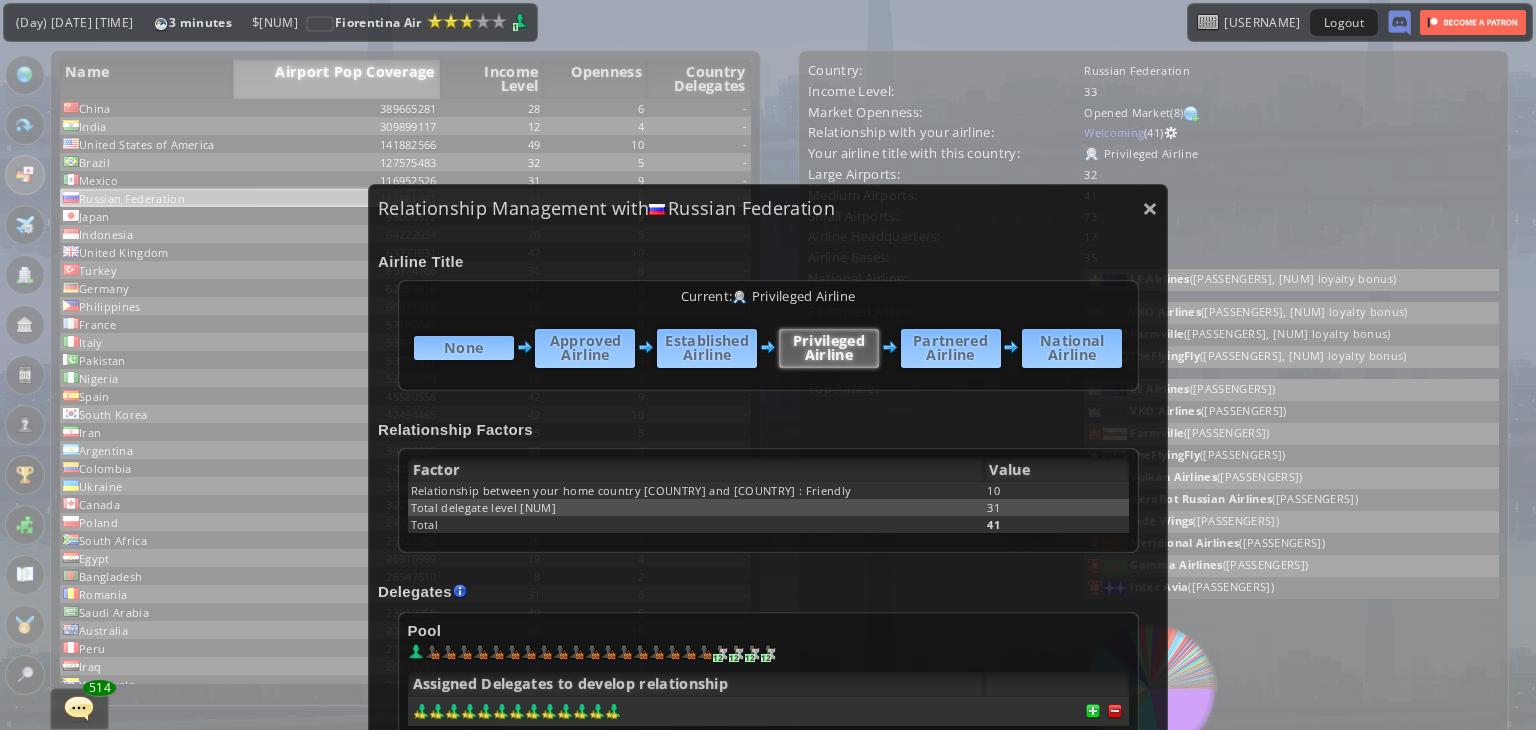 scroll, scrollTop: 200, scrollLeft: 0, axis: vertical 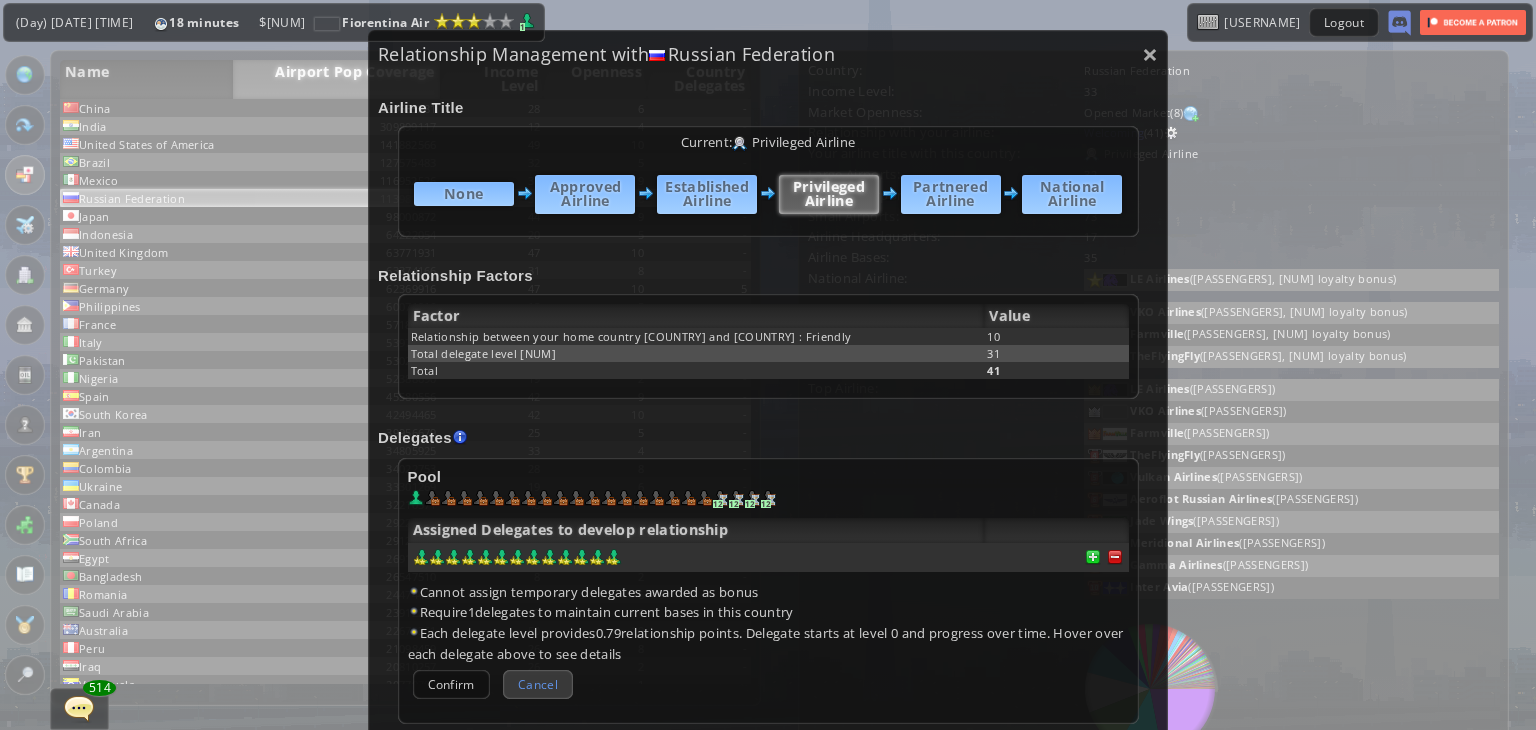 click on "Cancel" at bounding box center [538, 684] 